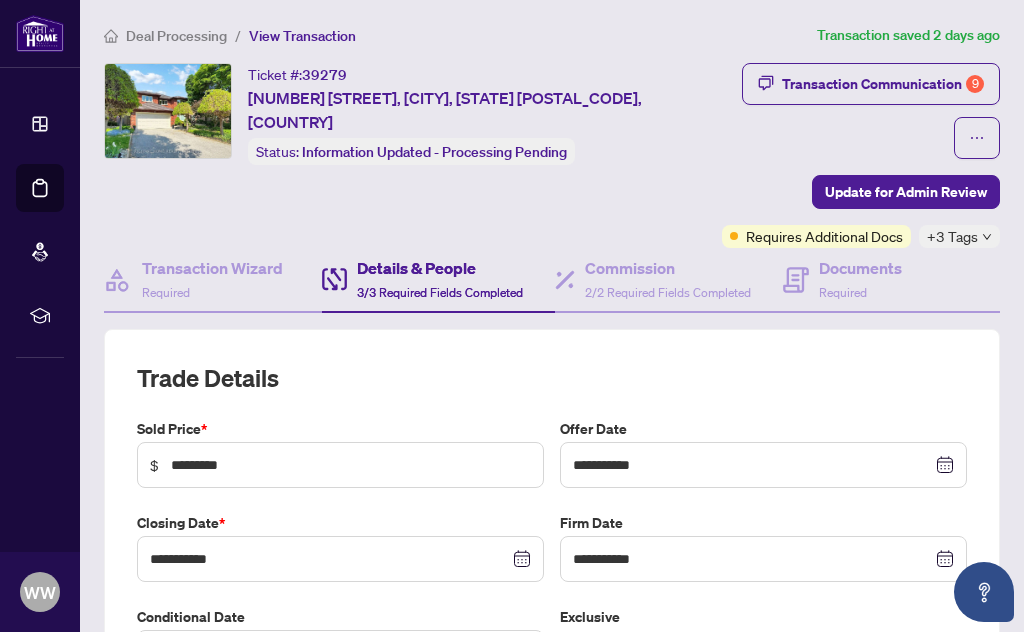 scroll, scrollTop: 1, scrollLeft: 0, axis: vertical 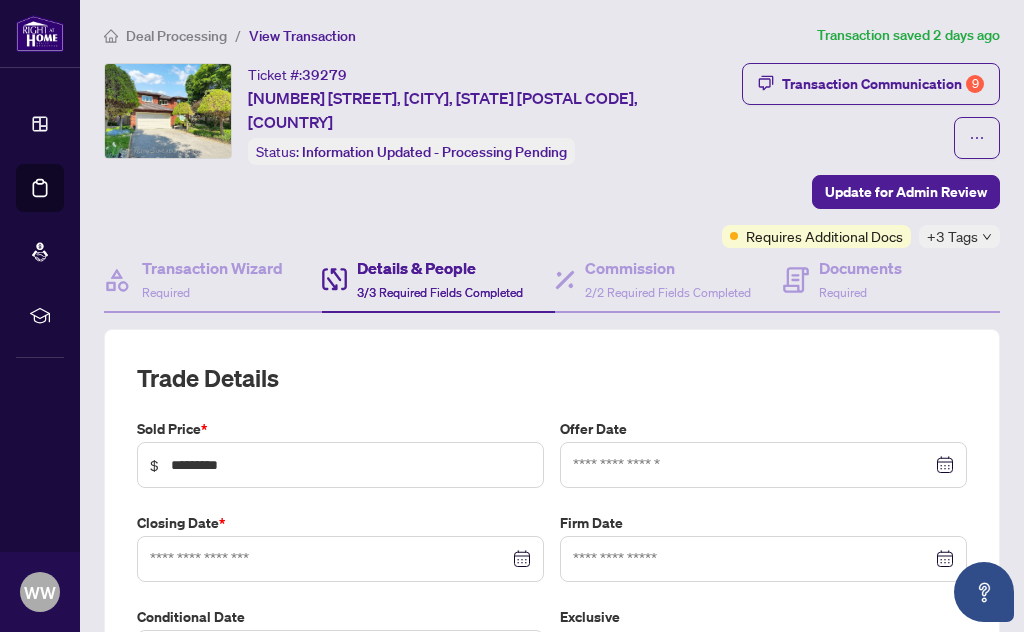 type on "**********" 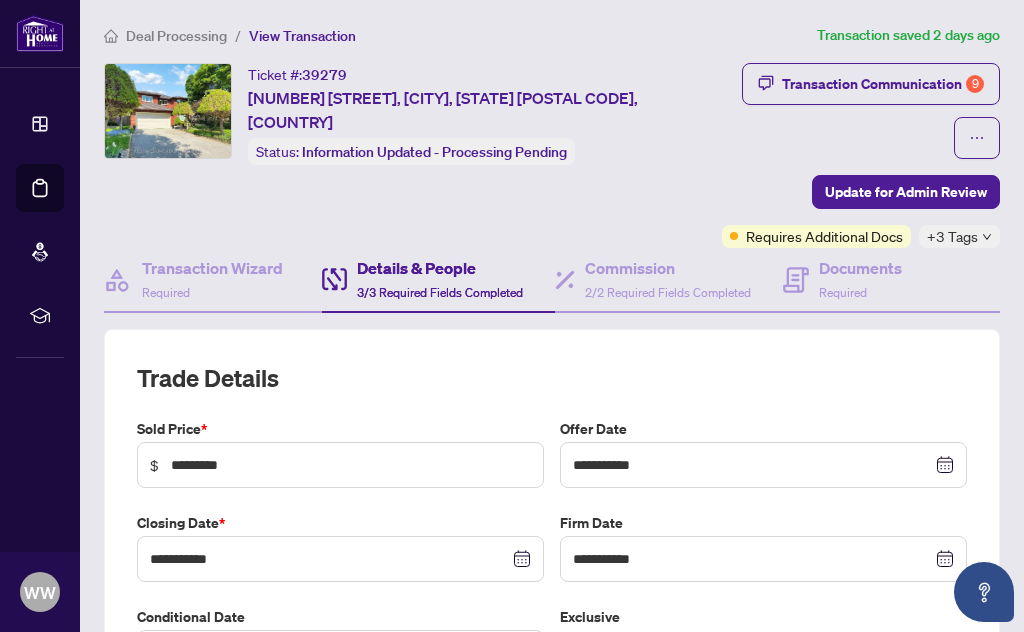 click on "Deal Processing" at bounding box center (176, 36) 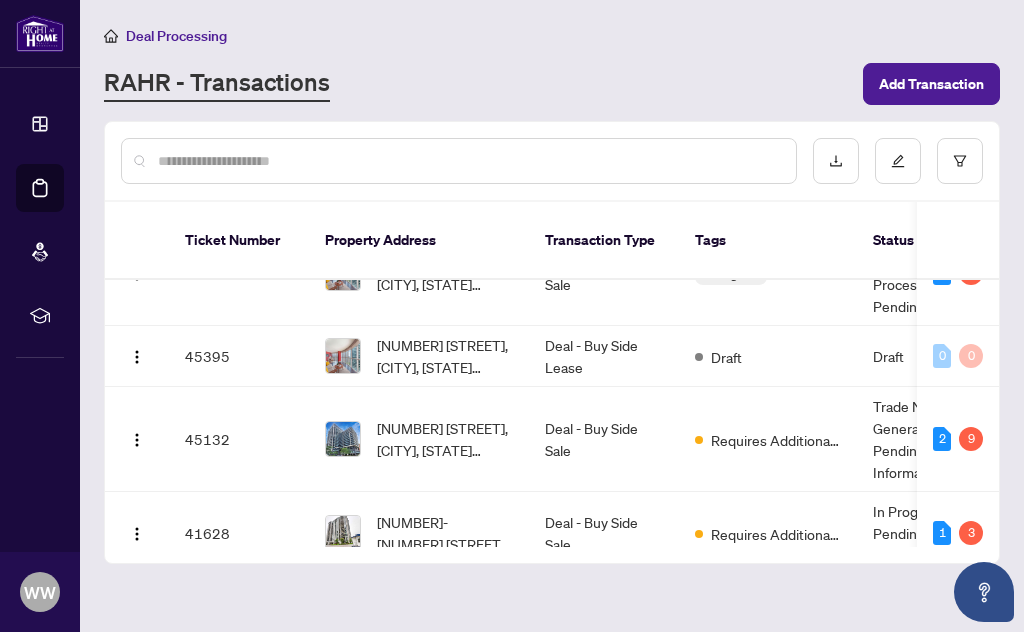 scroll, scrollTop: 59, scrollLeft: 7, axis: both 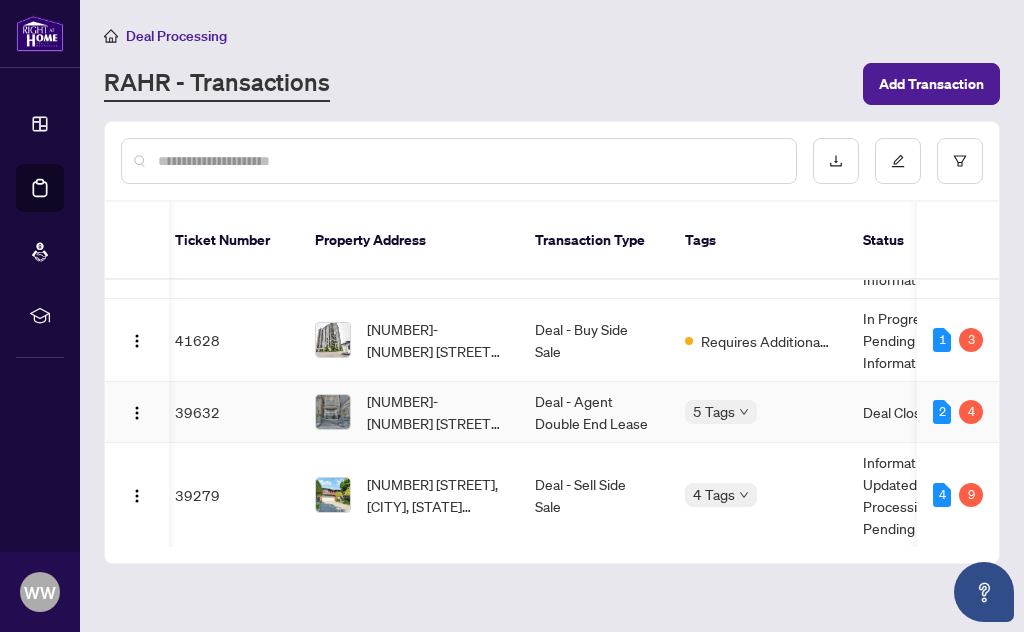 click on "[NUMBER]-[NUMBER] [STREET], [CITY], [STATE] [POSTAL CODE], [COUNTRY]" at bounding box center [435, 412] 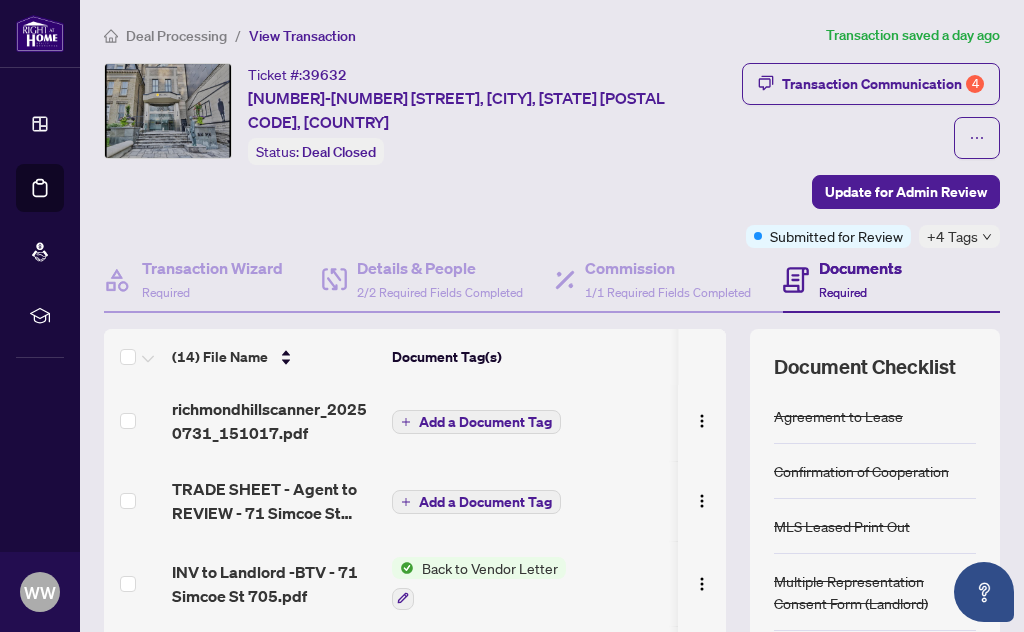 scroll, scrollTop: 142, scrollLeft: 1, axis: both 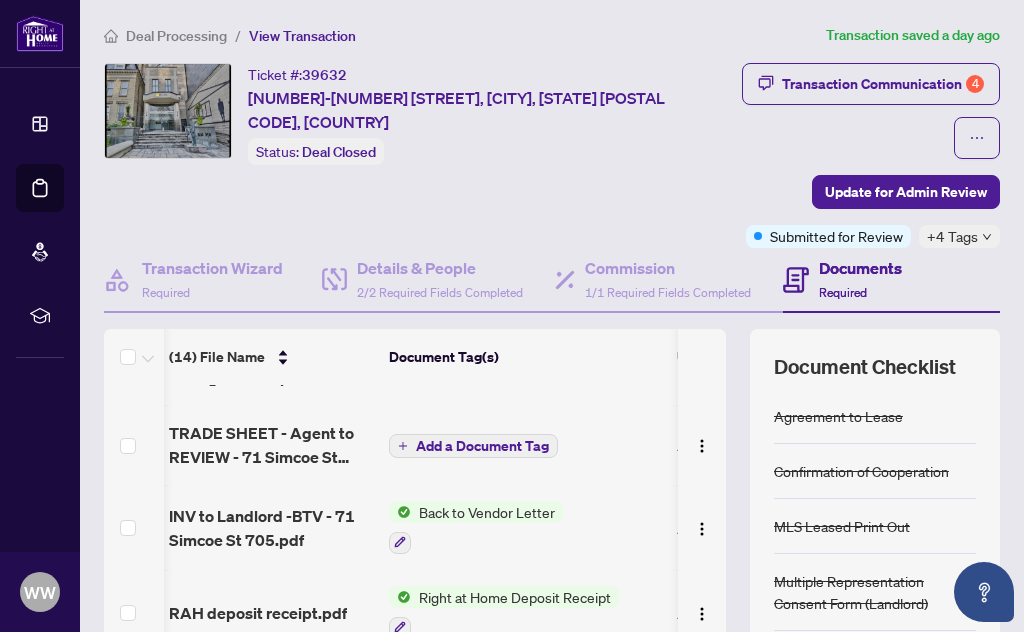 click on "INV to Landlord -BTV - 71 Simcoe St 705.pdf" at bounding box center (271, 528) 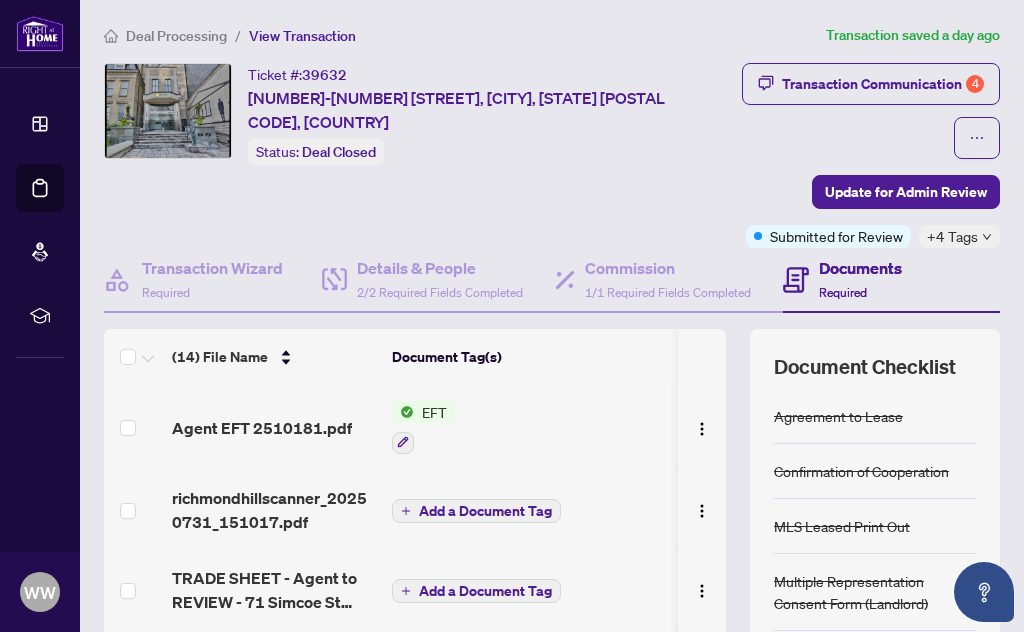 click on "Agent EFT 2510181.pdf" at bounding box center [262, 428] 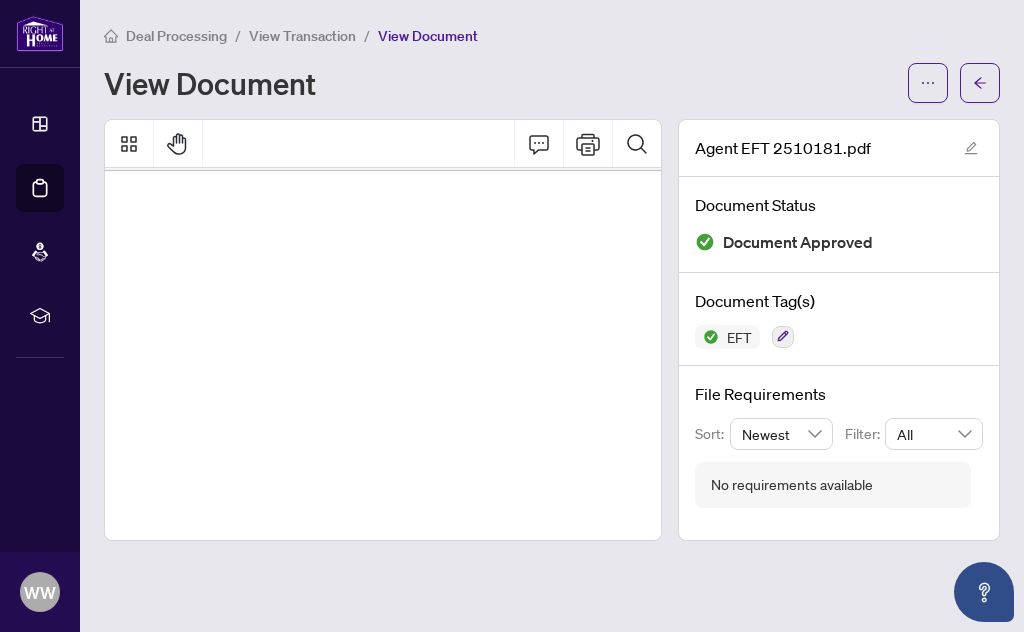 click on "Deal Processing" at bounding box center (176, 36) 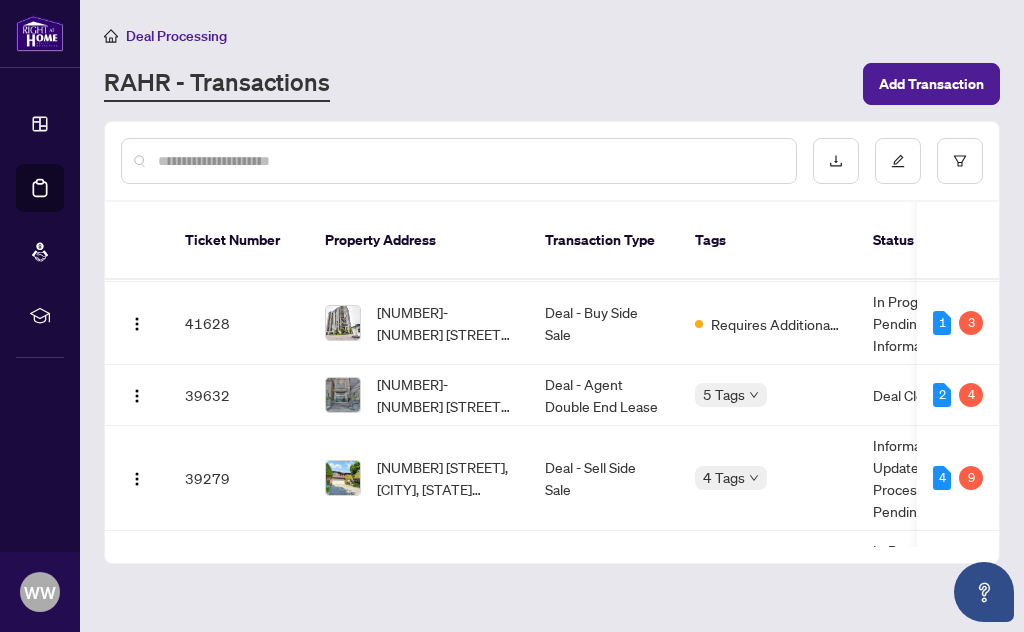 scroll, scrollTop: 283, scrollLeft: 1, axis: both 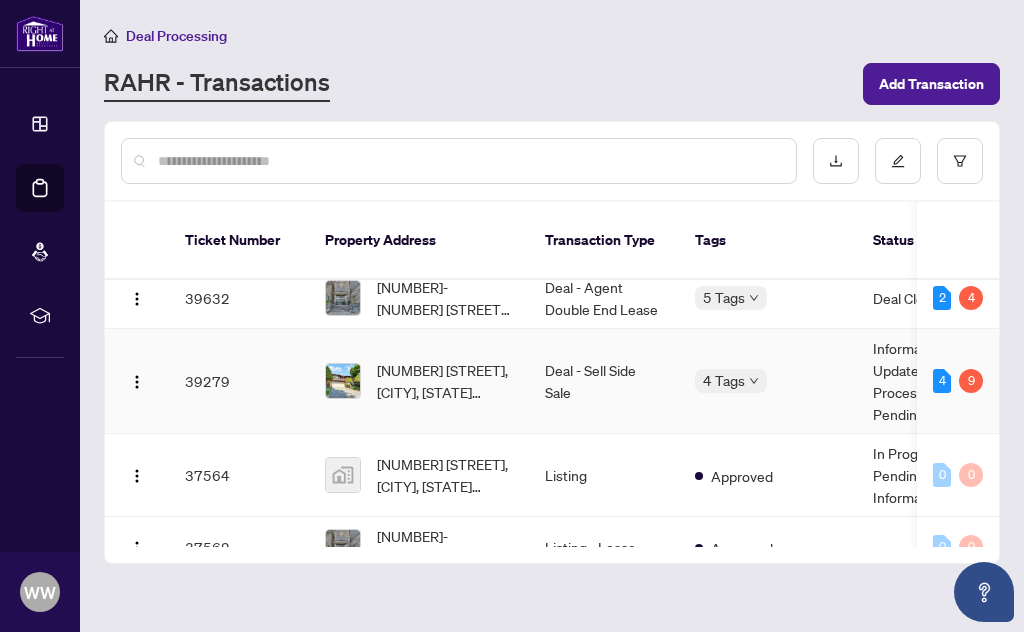click on "[NUMBER] [STREET], [CITY], [STATE] [POSTAL CODE], [COUNTRY]" at bounding box center [445, 381] 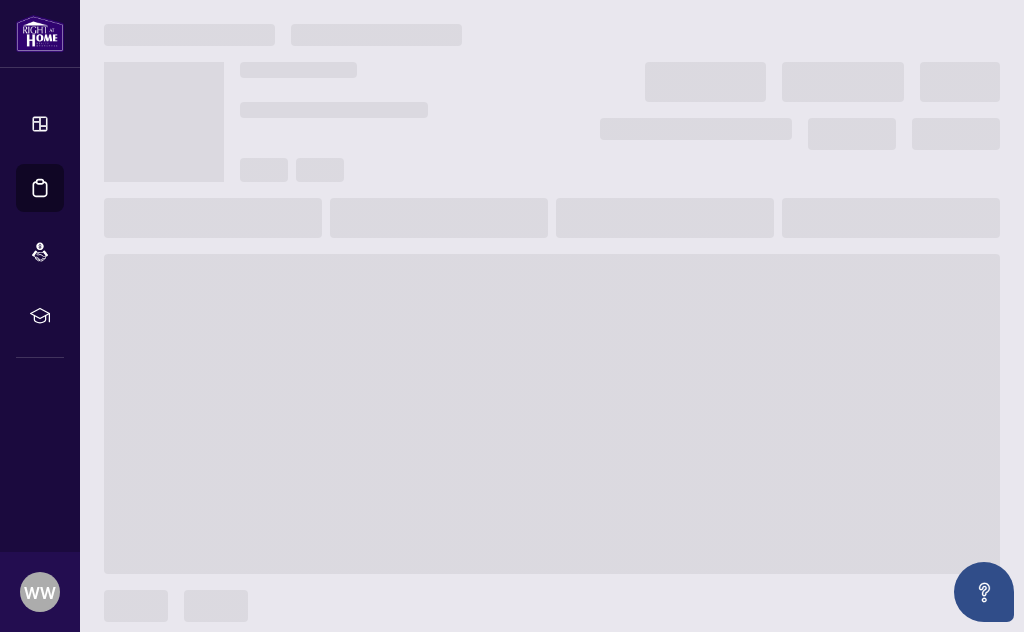 click at bounding box center (552, 414) 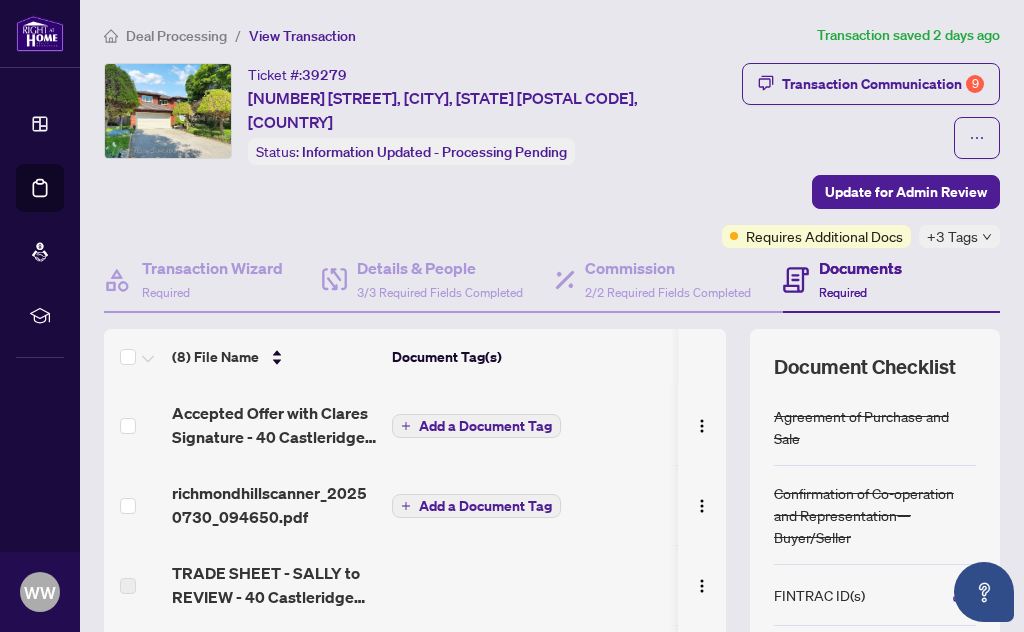 scroll, scrollTop: -9, scrollLeft: 57, axis: both 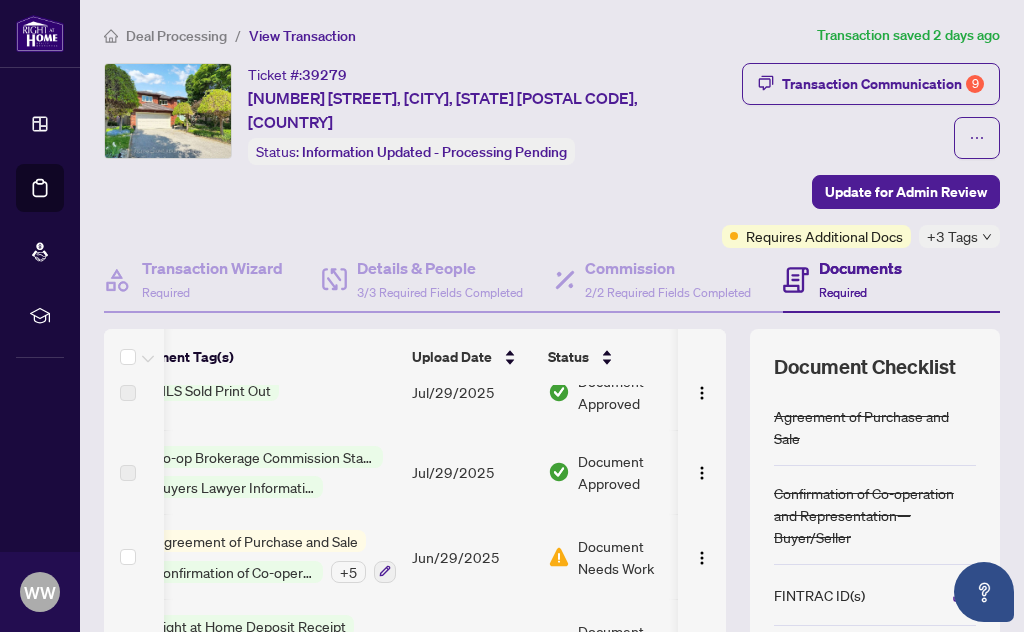 click on "Transaction Communication 9" at bounding box center (883, 84) 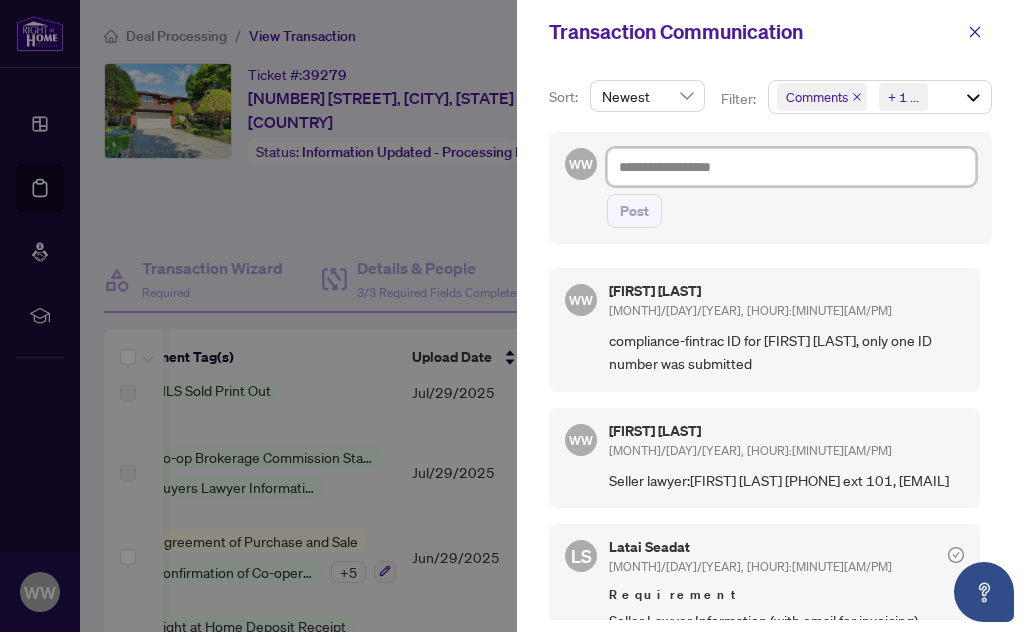 click at bounding box center [791, 167] 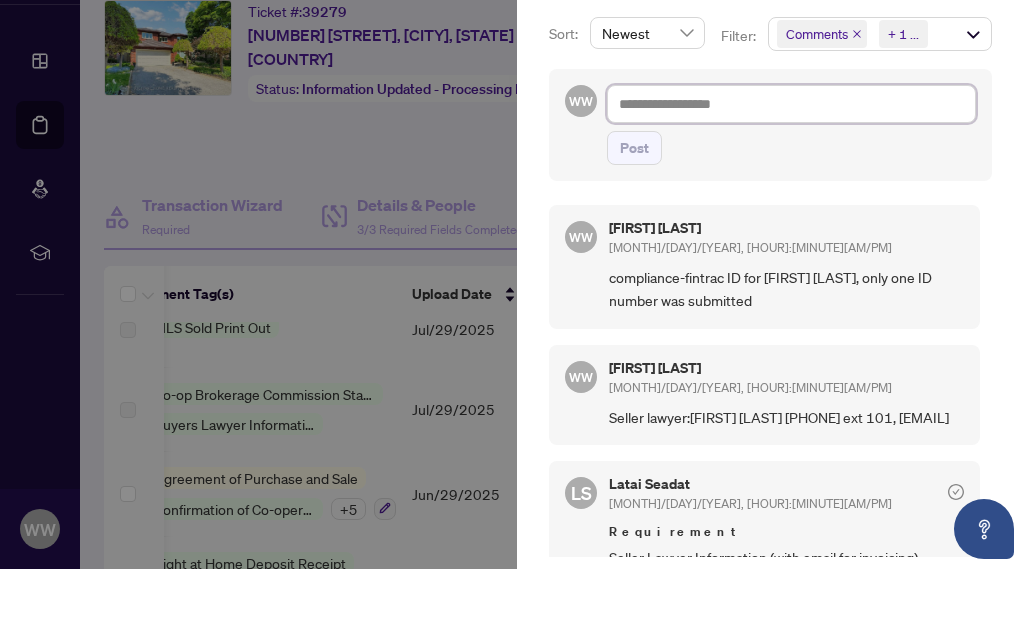 type on "*" 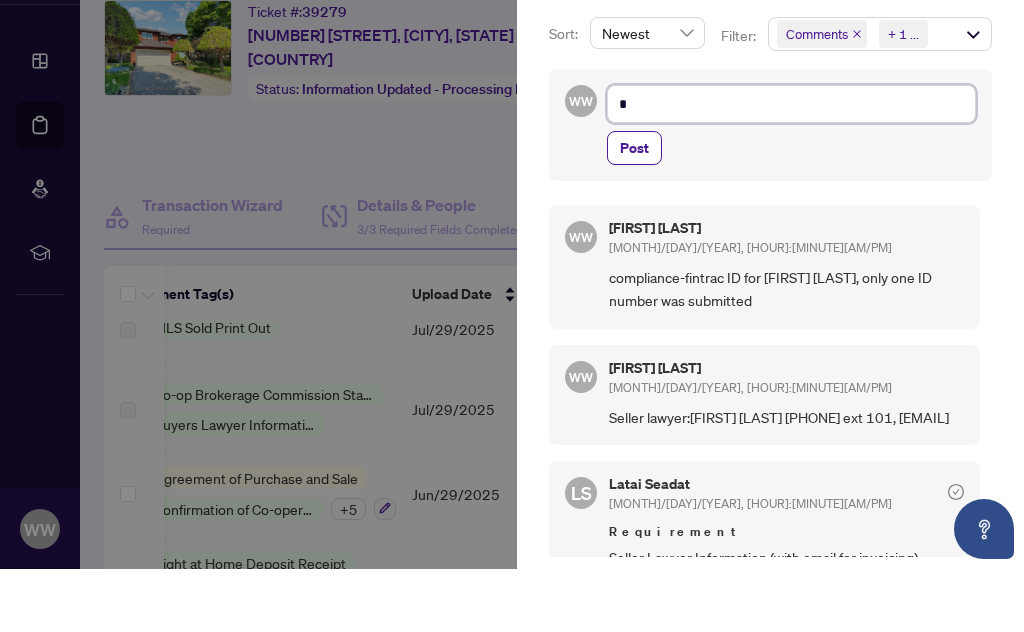 type on "***" 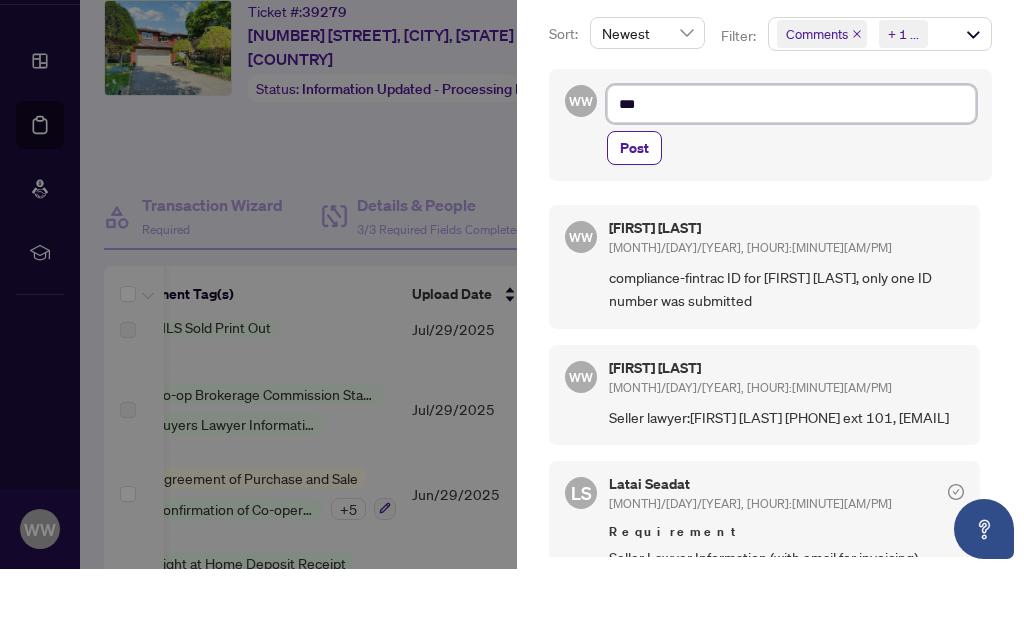 type on "**" 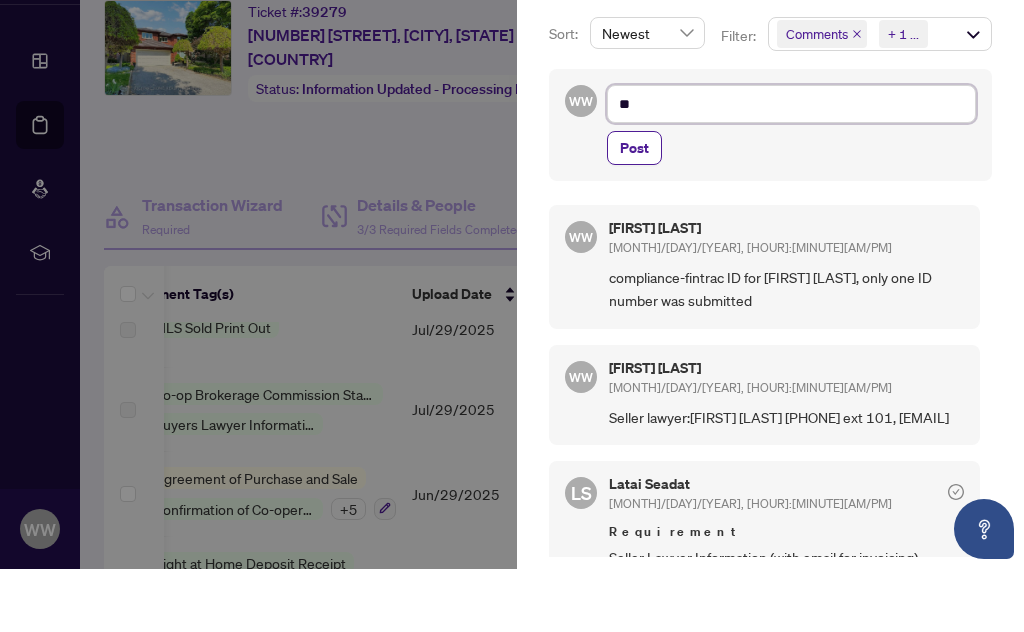 type on "***" 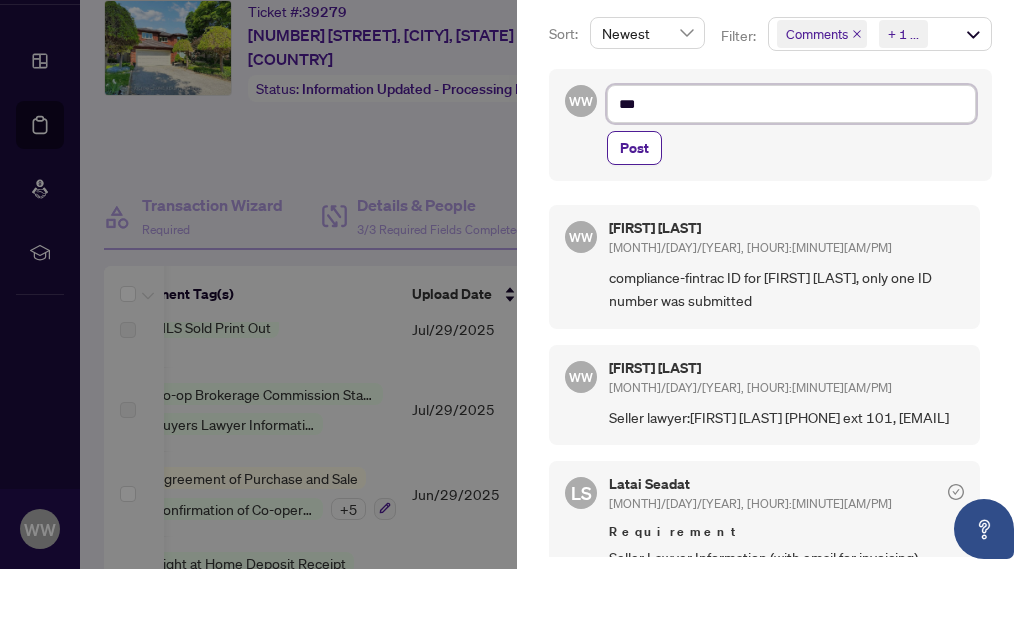 type on "**" 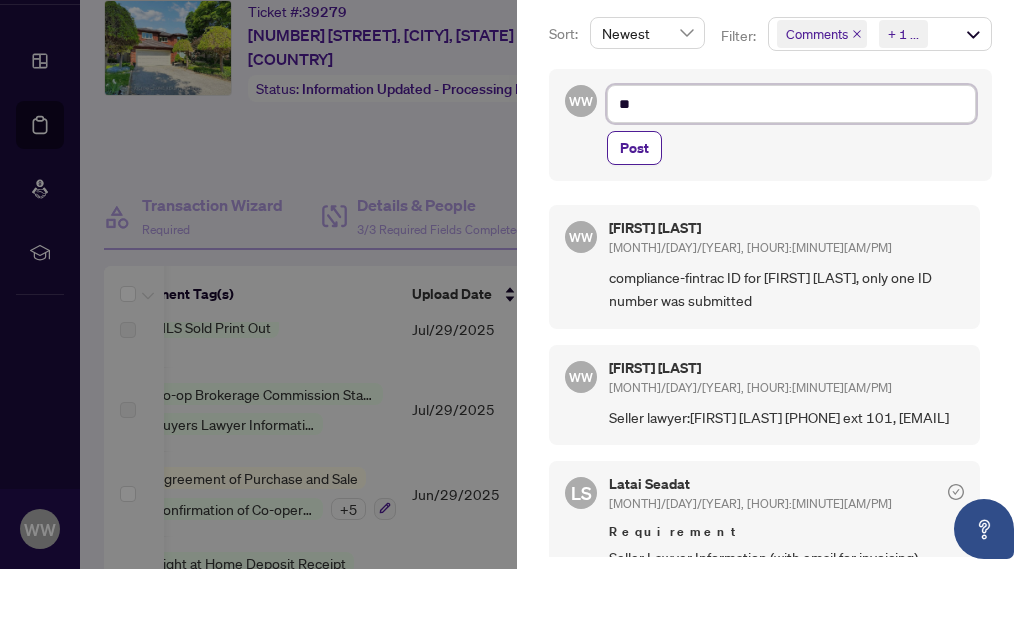 type on "***" 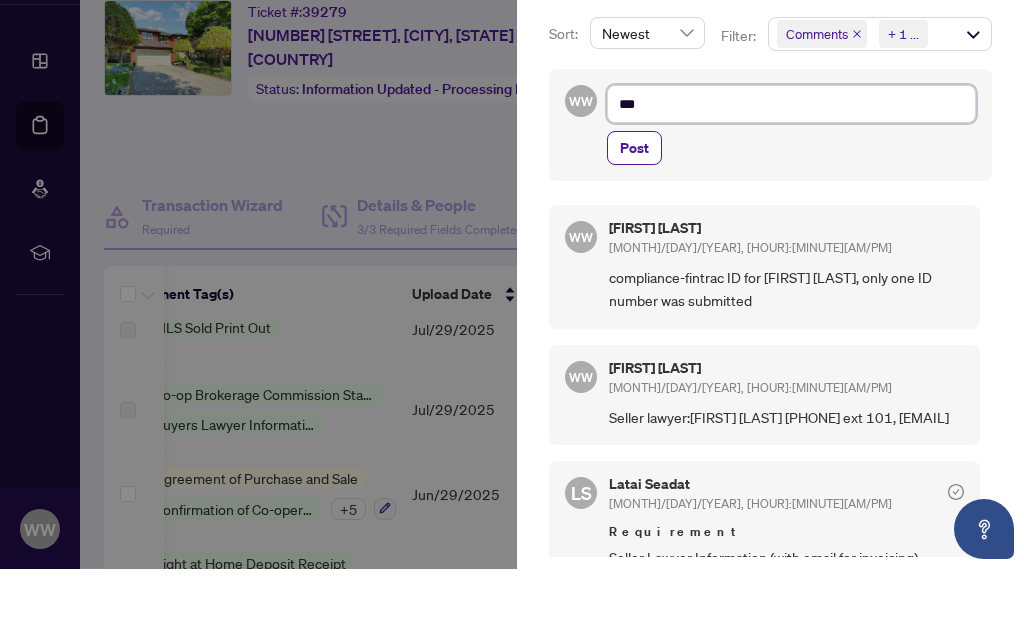 type on "***" 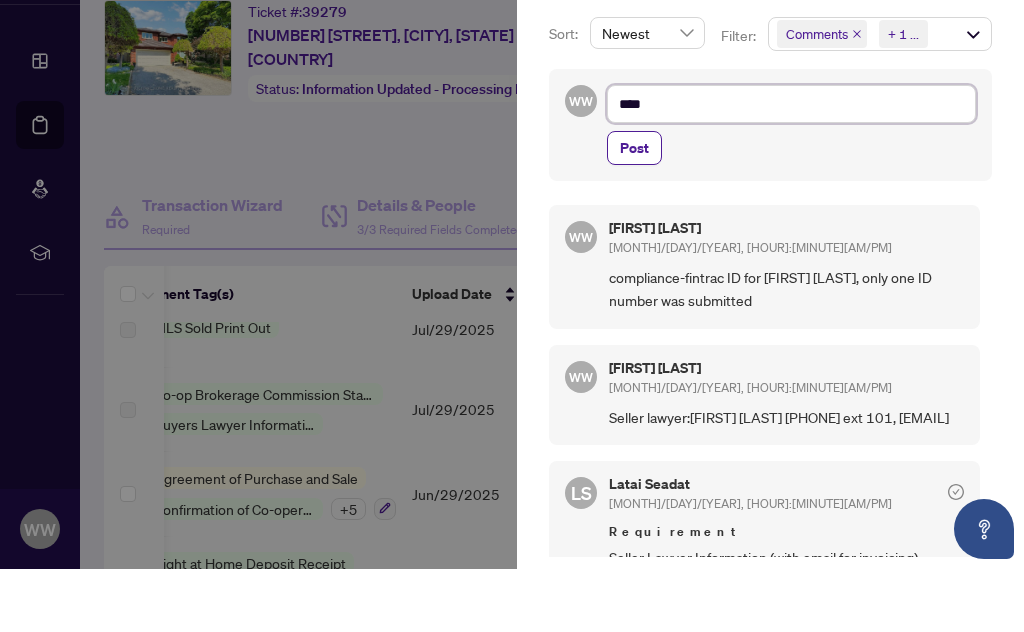 type on "***" 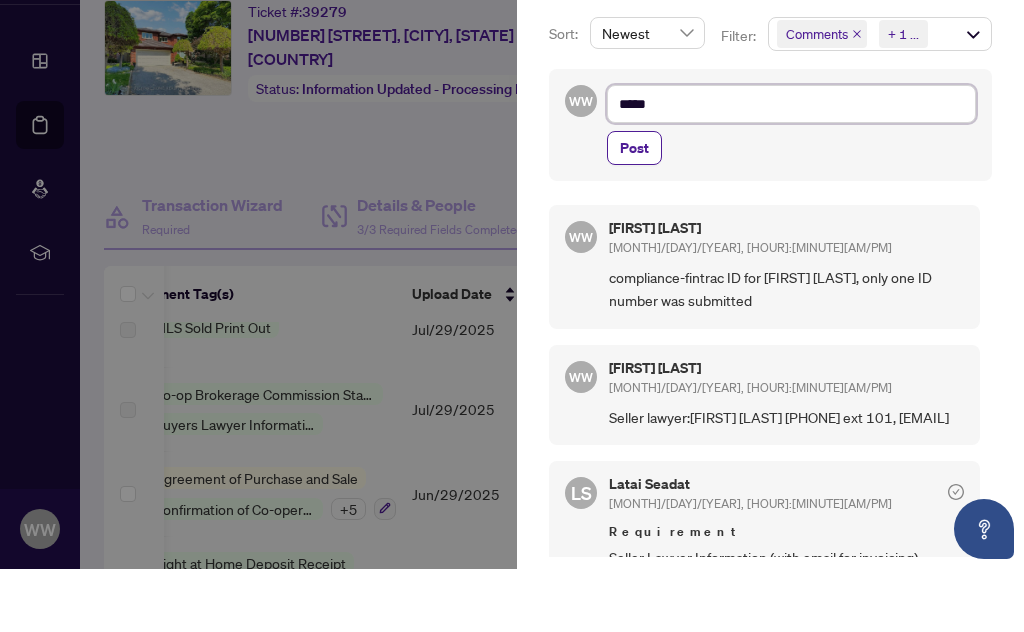 type on "*****" 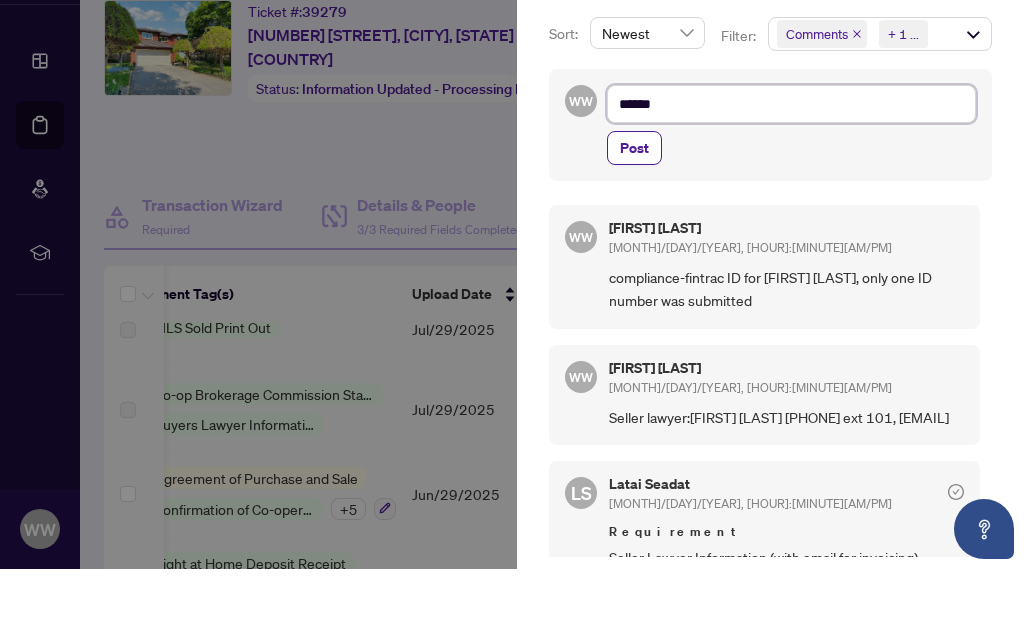 type on "*******" 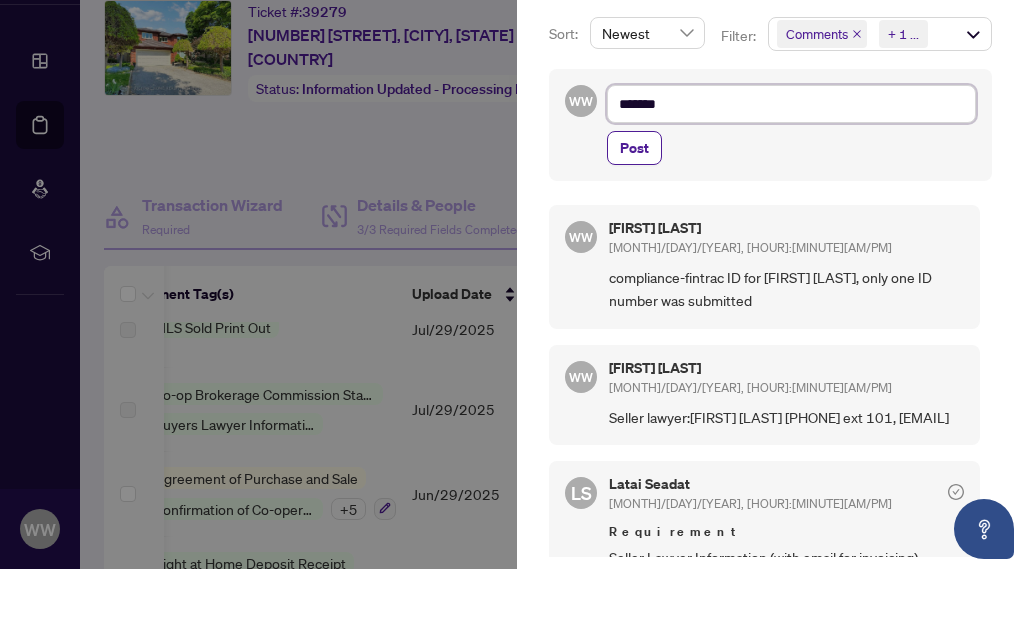 type on "*******" 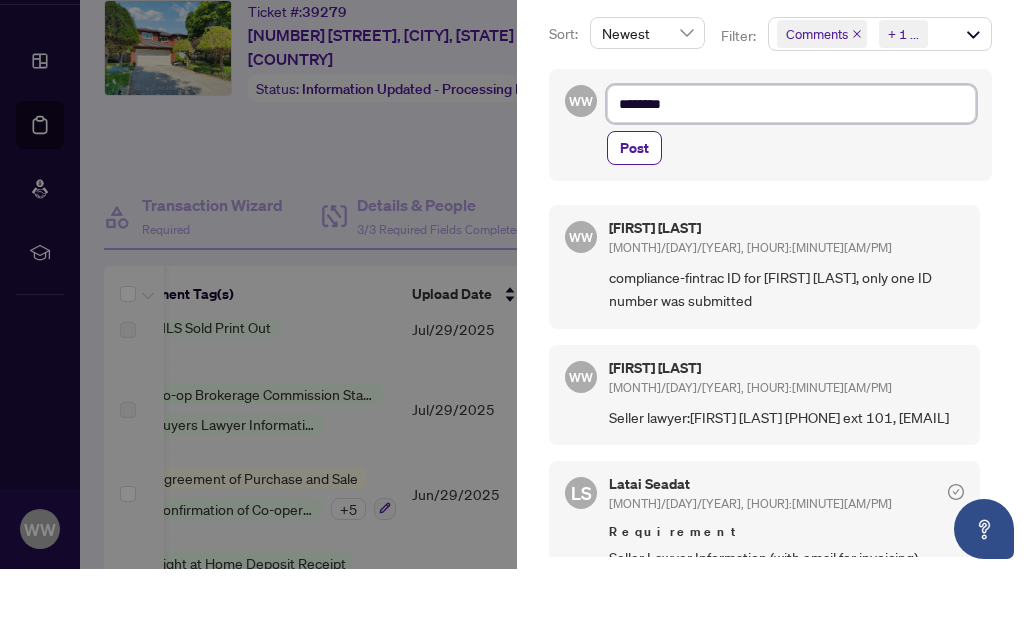 type on "********" 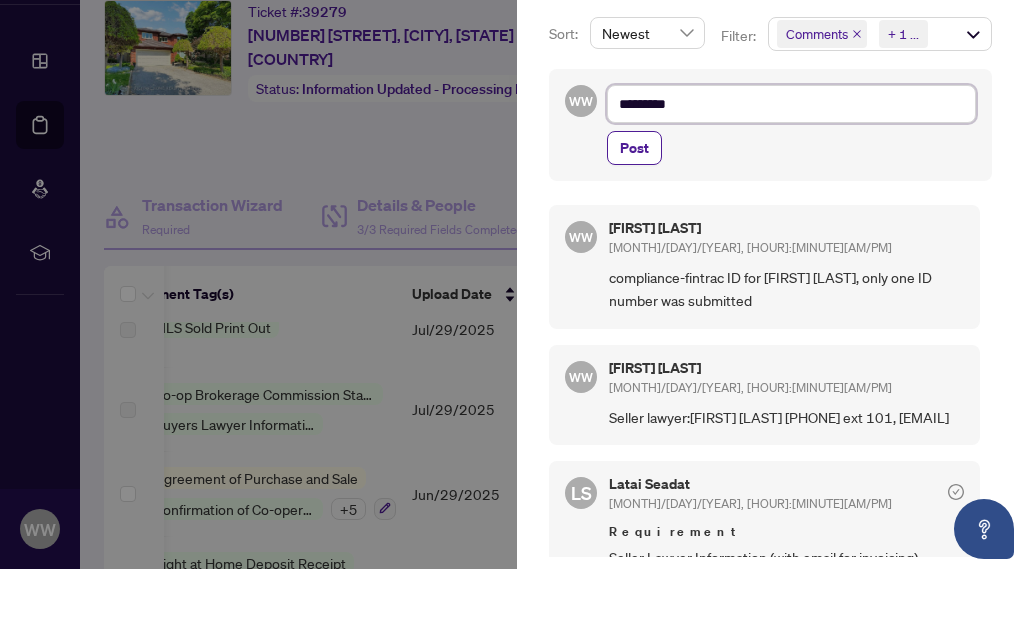 type on "********" 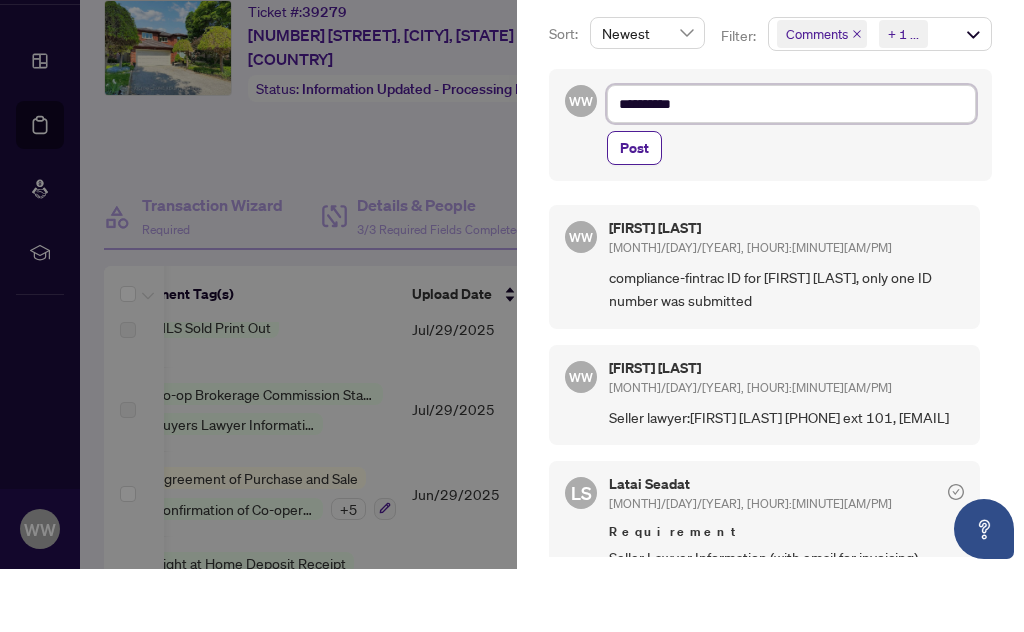 type on "**********" 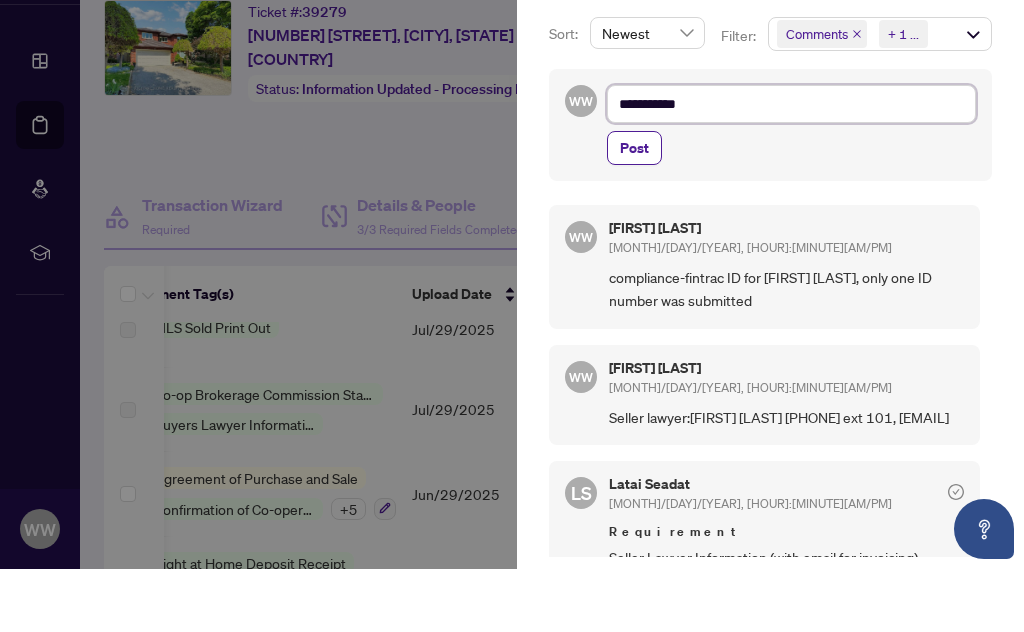 type on "**********" 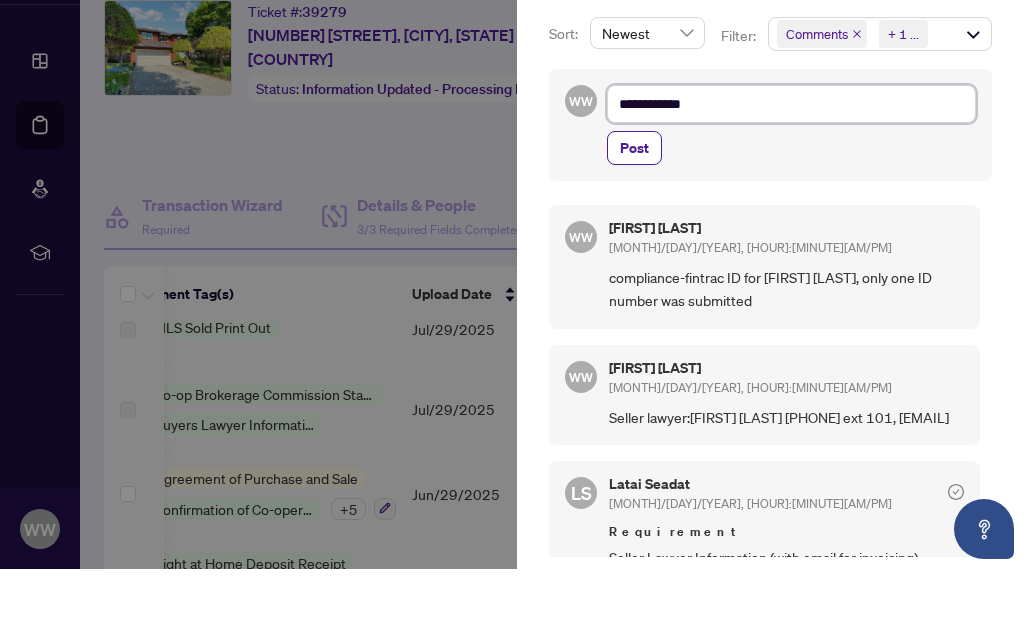type on "**********" 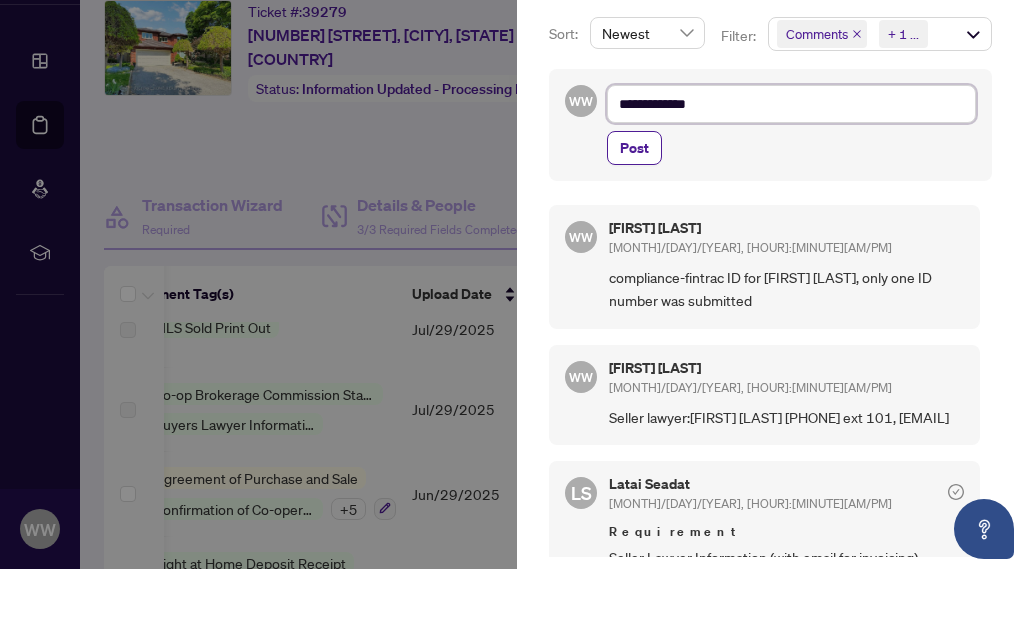 type on "**********" 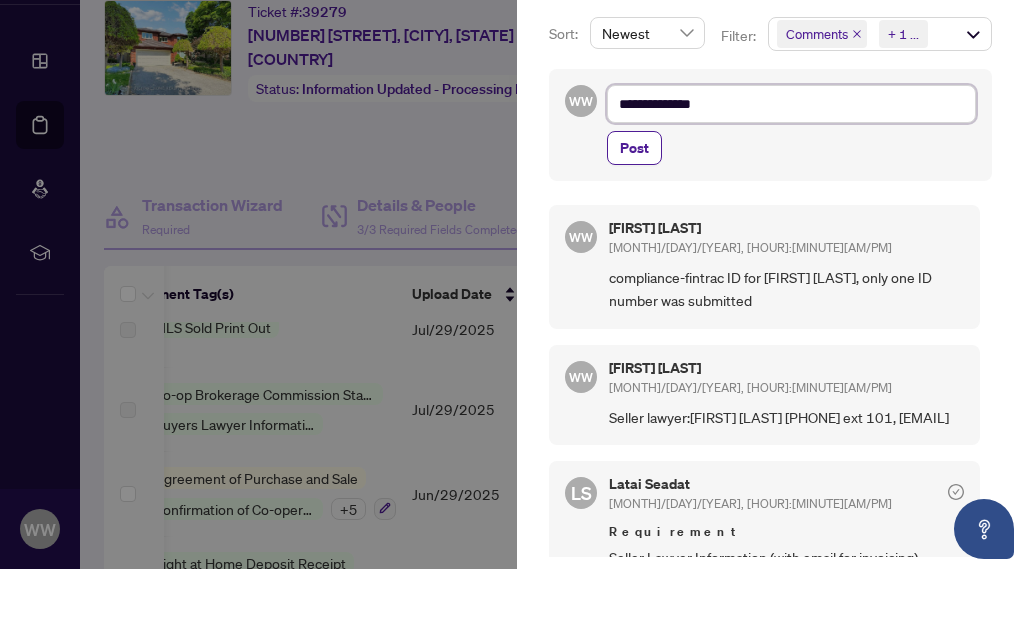 type on "**********" 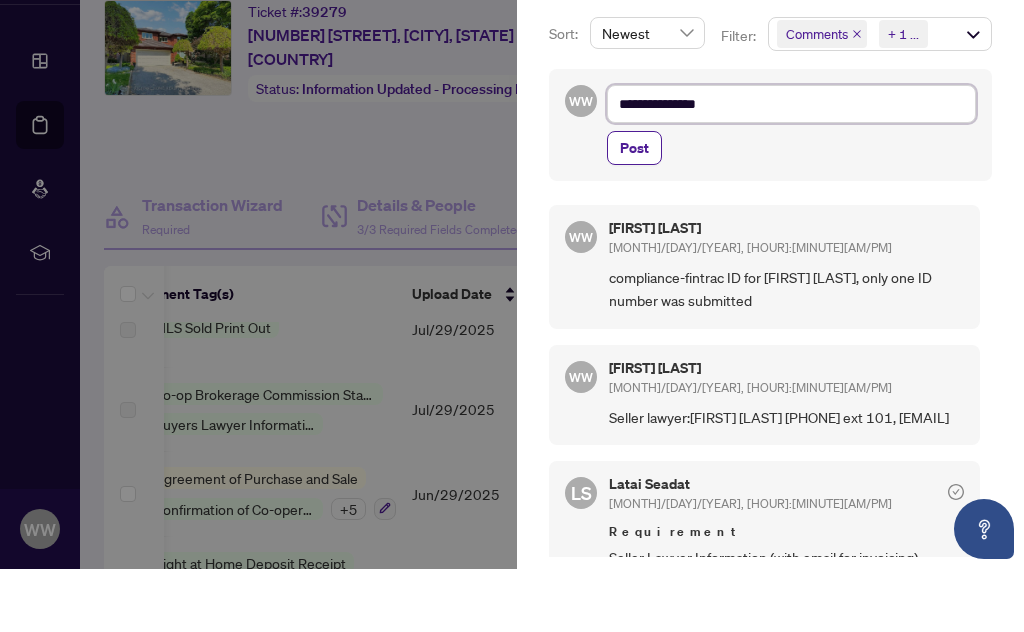type on "**********" 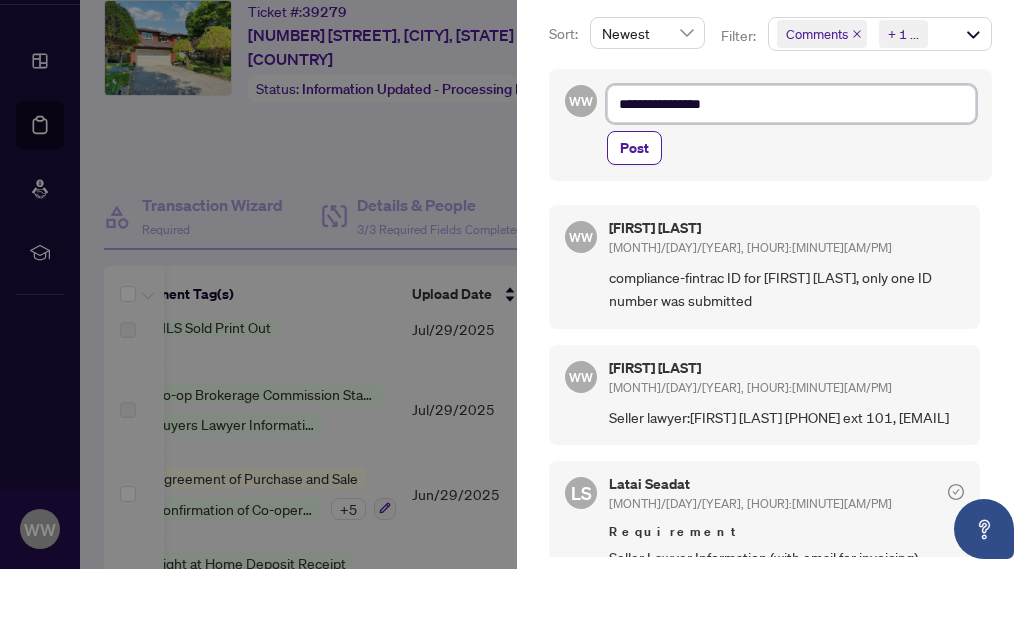 type on "**********" 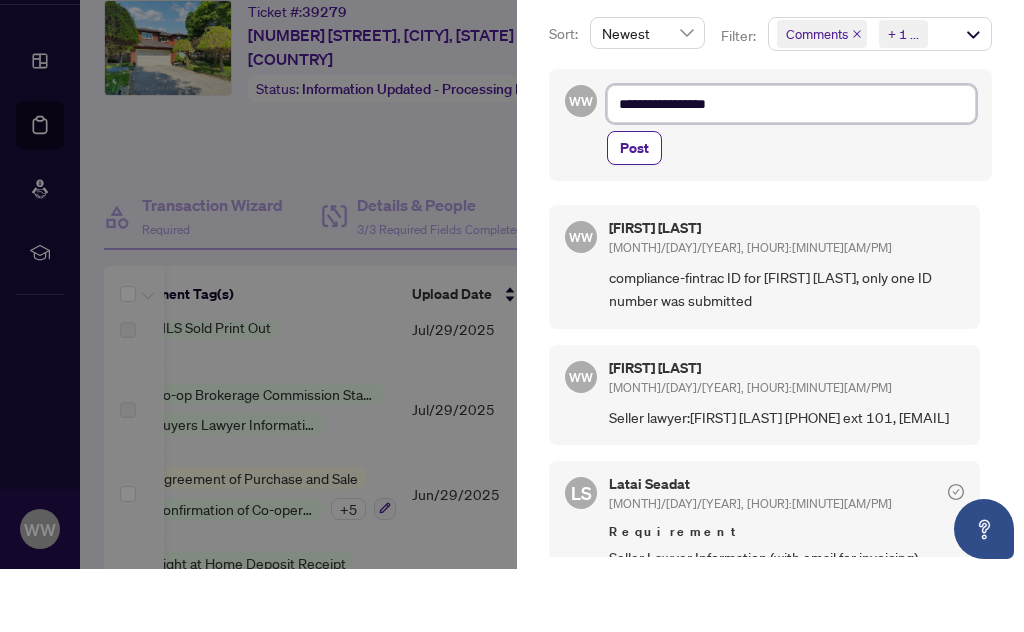 type on "**********" 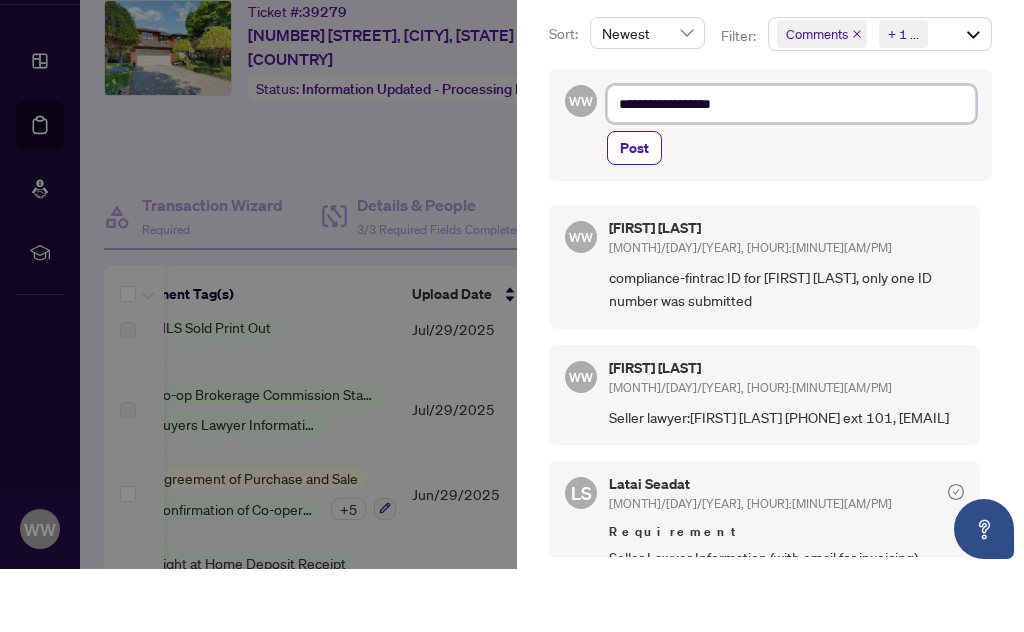 type on "**********" 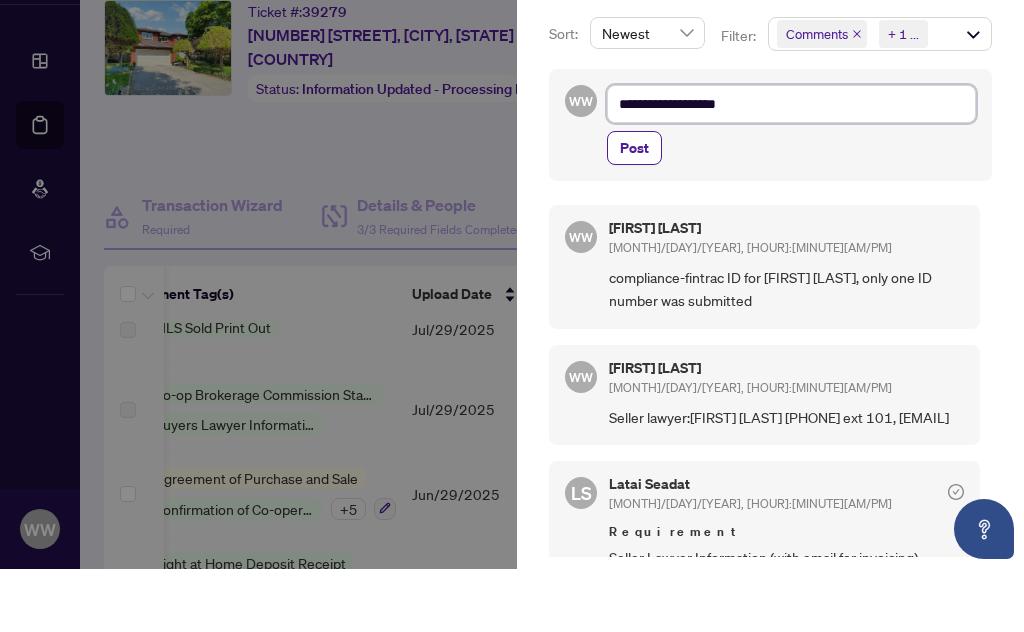 type on "**********" 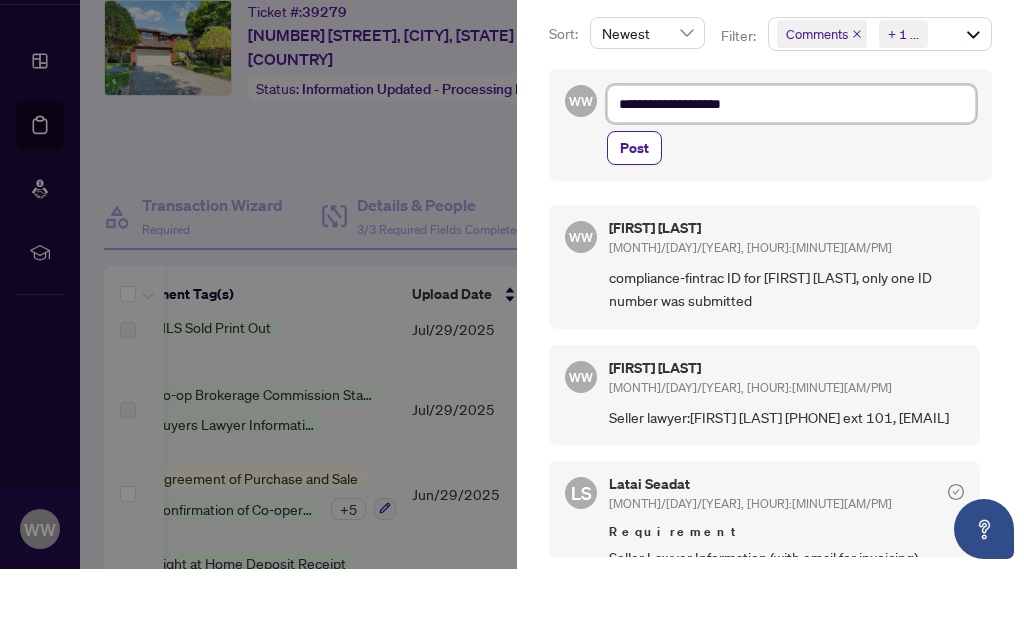 type on "**********" 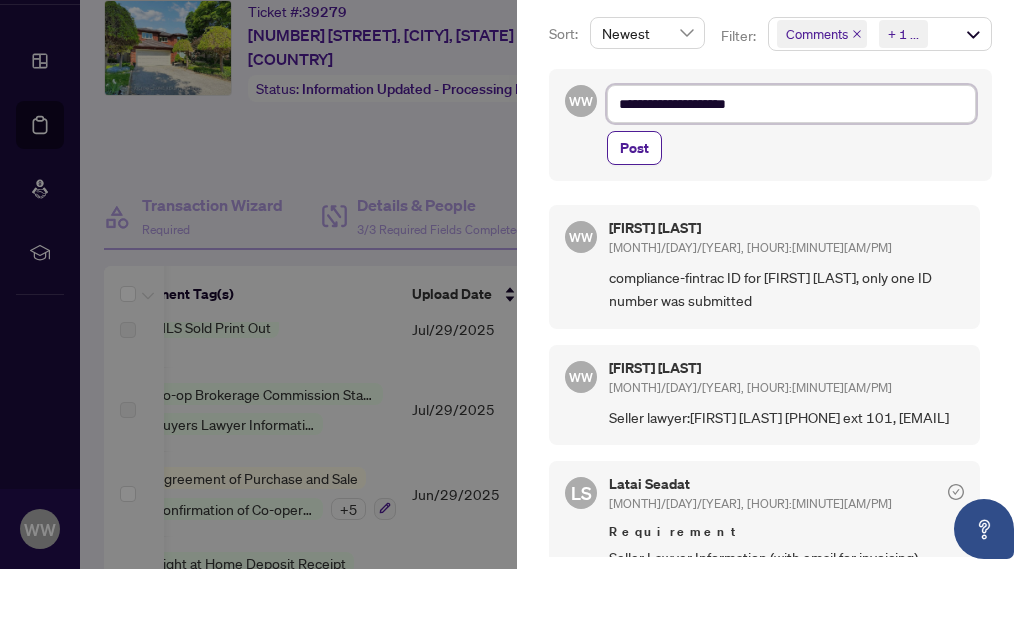 type on "**********" 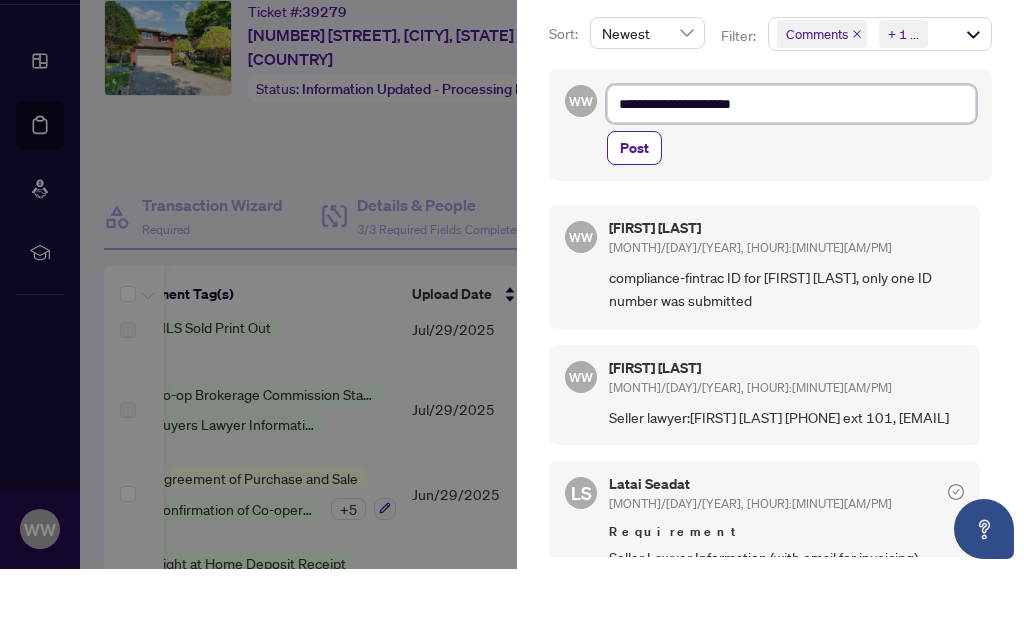 type on "**********" 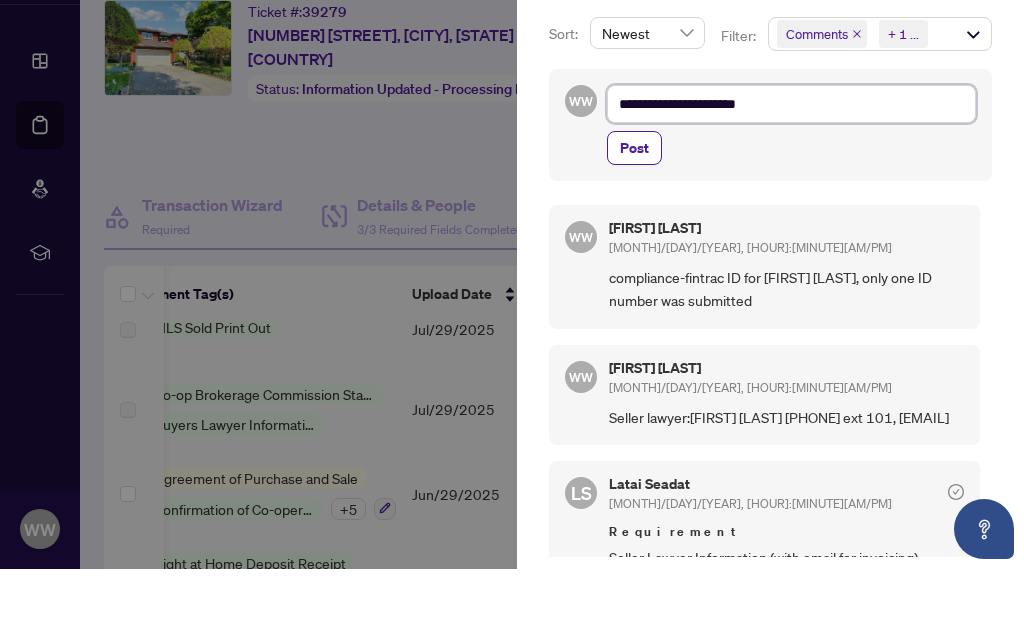 type on "**********" 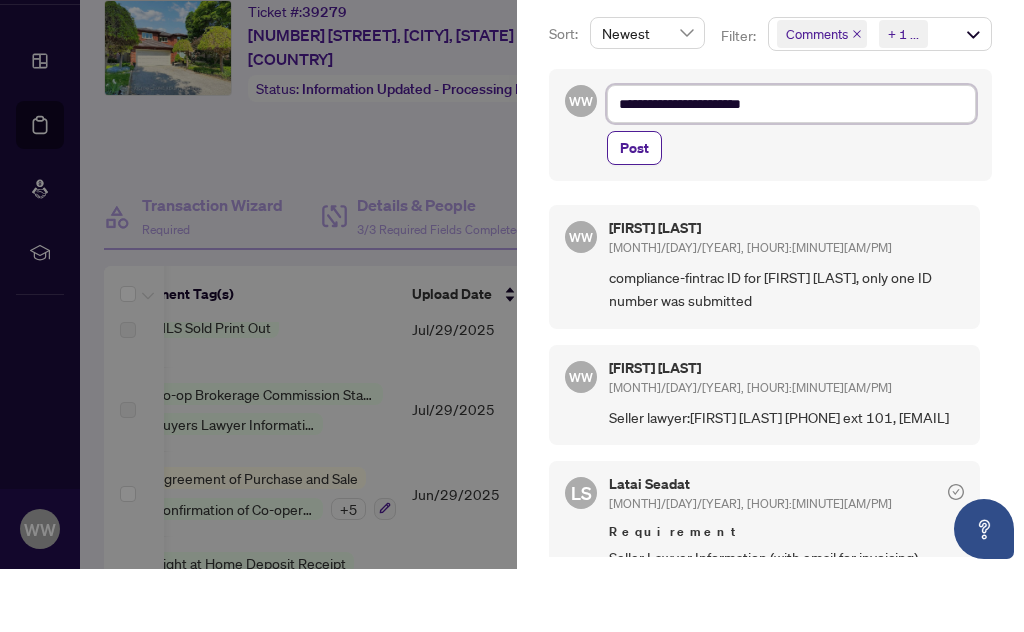type on "**********" 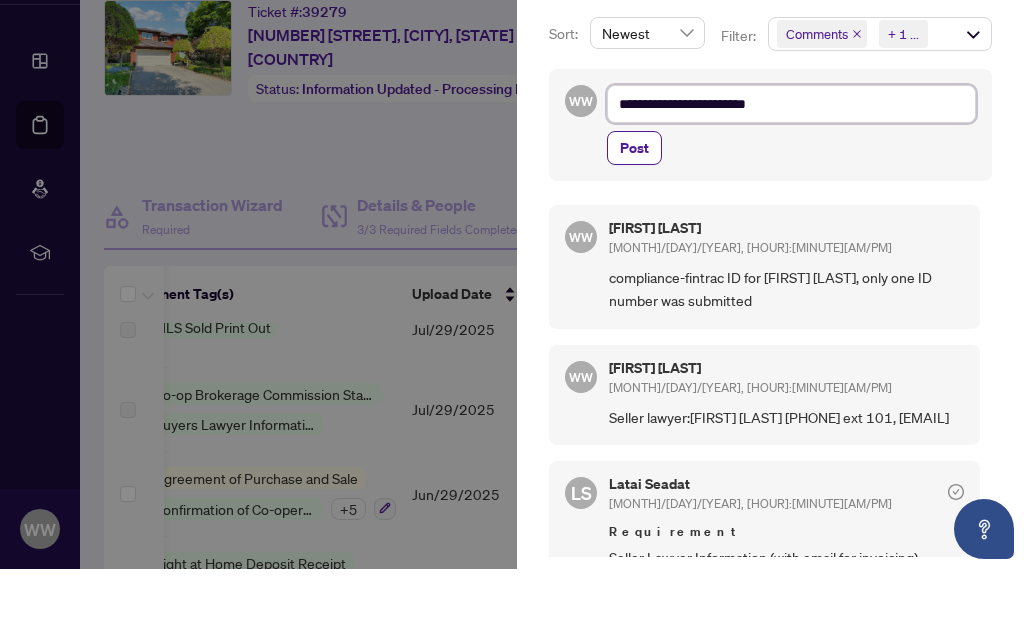 type on "**********" 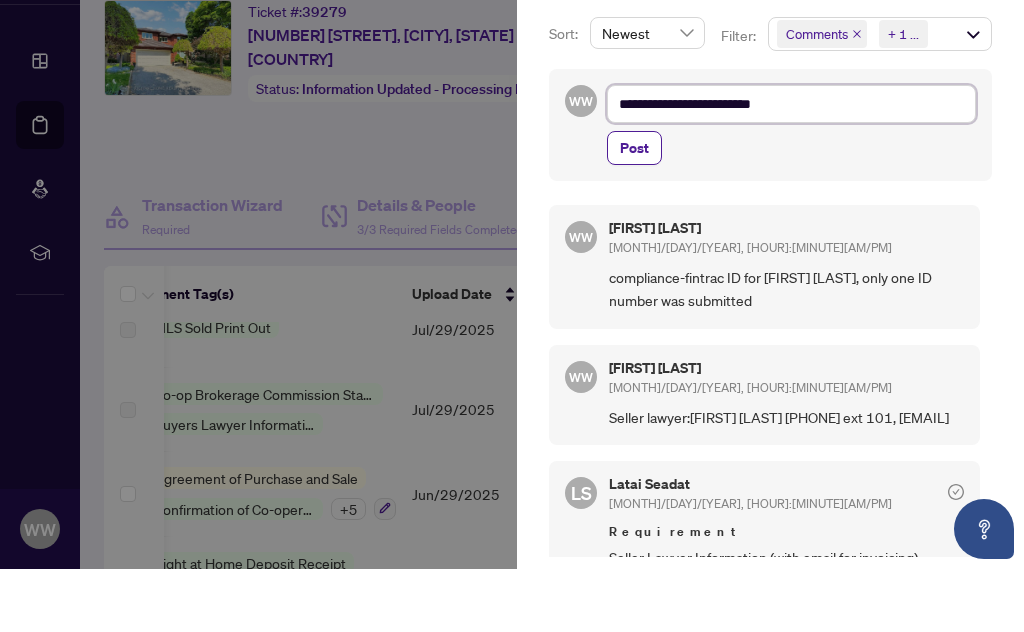 type on "**********" 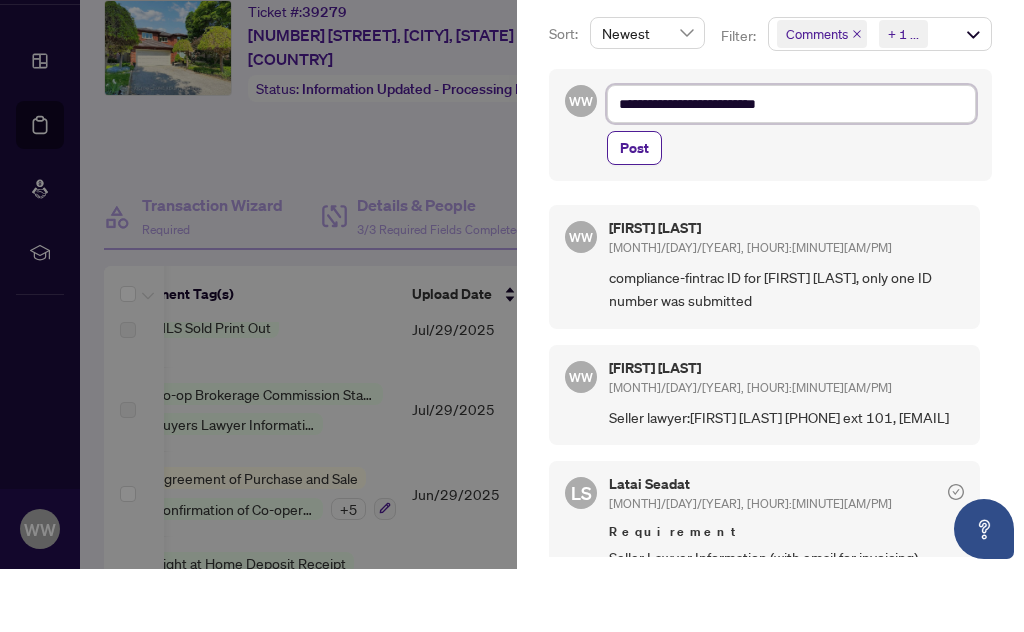 type on "**********" 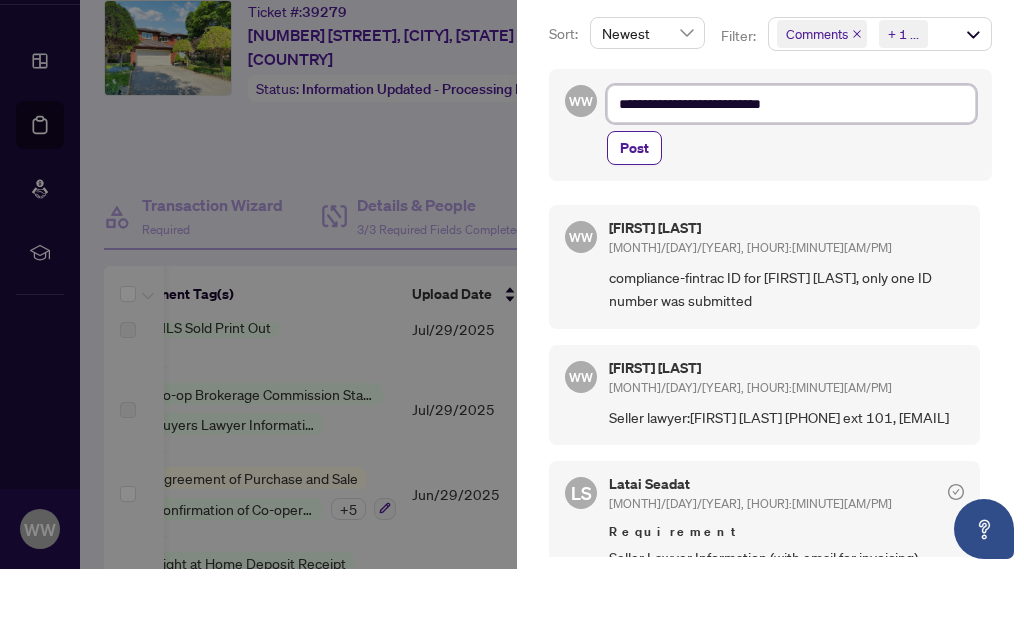 type on "**********" 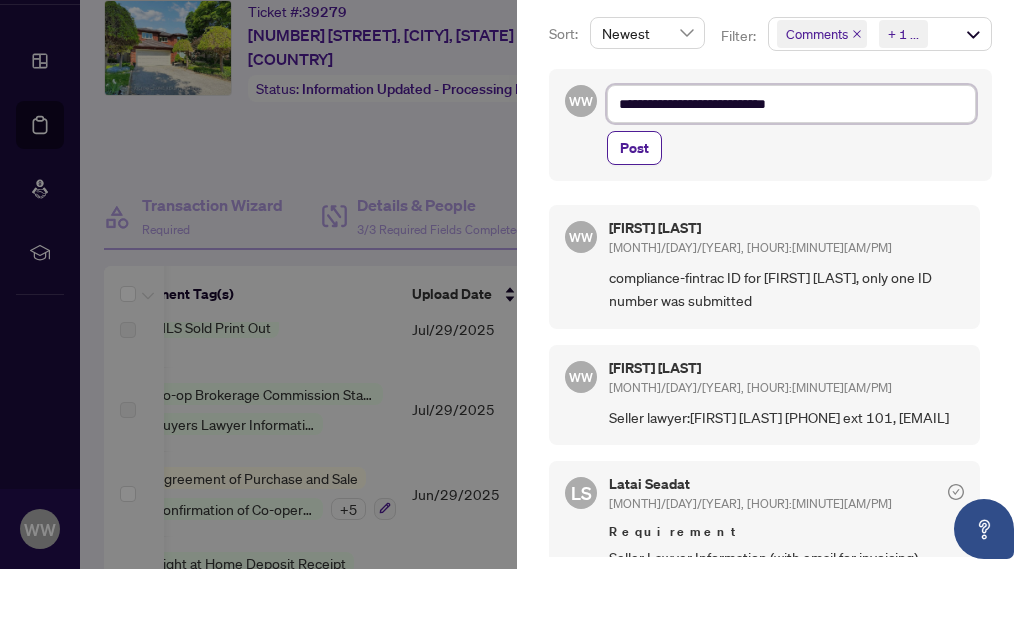 type on "**********" 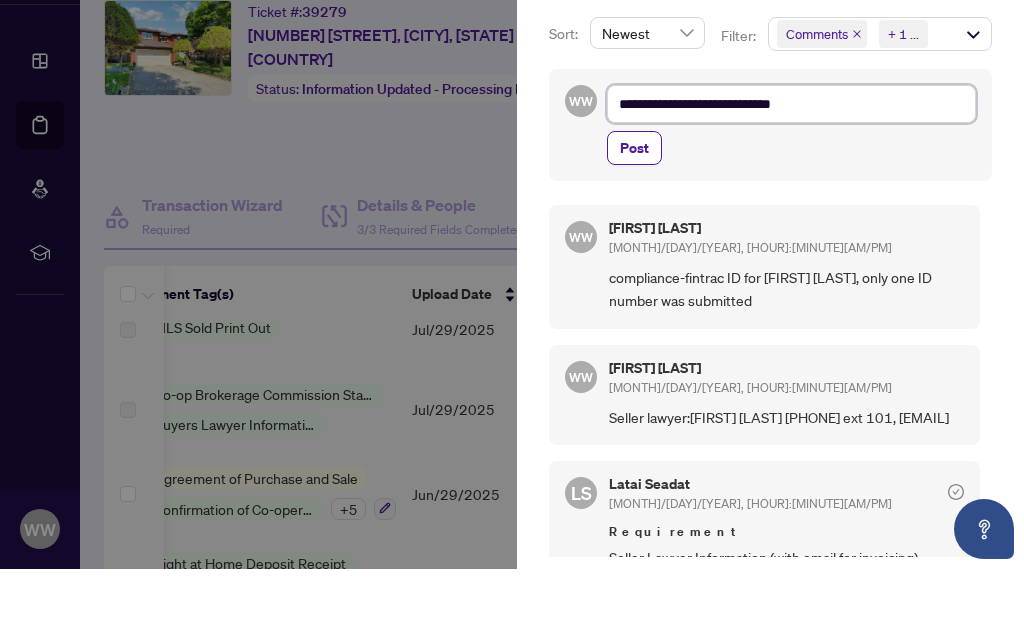 type on "**********" 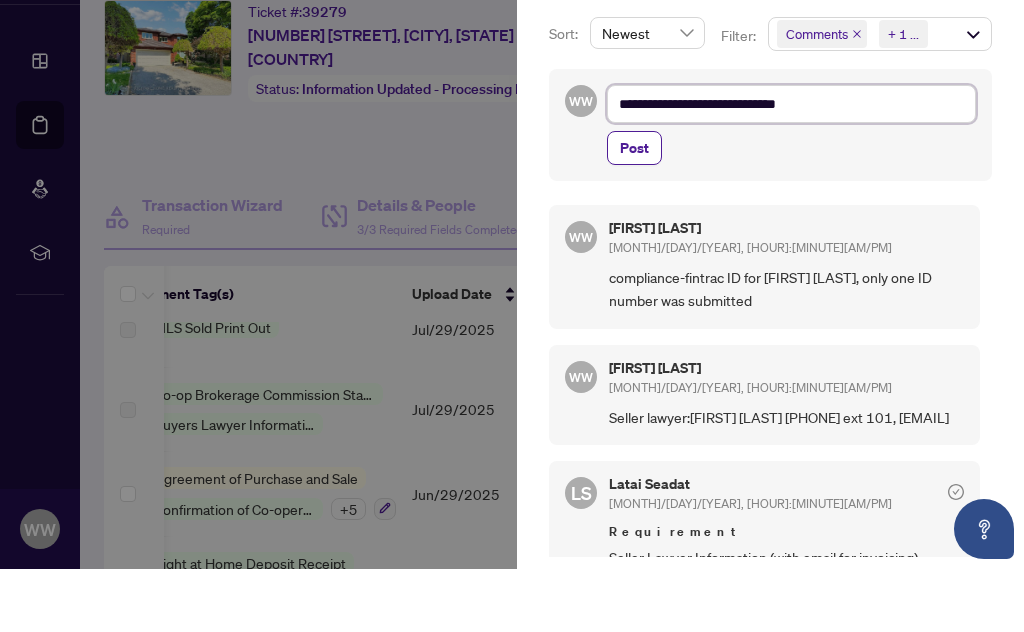 type on "**********" 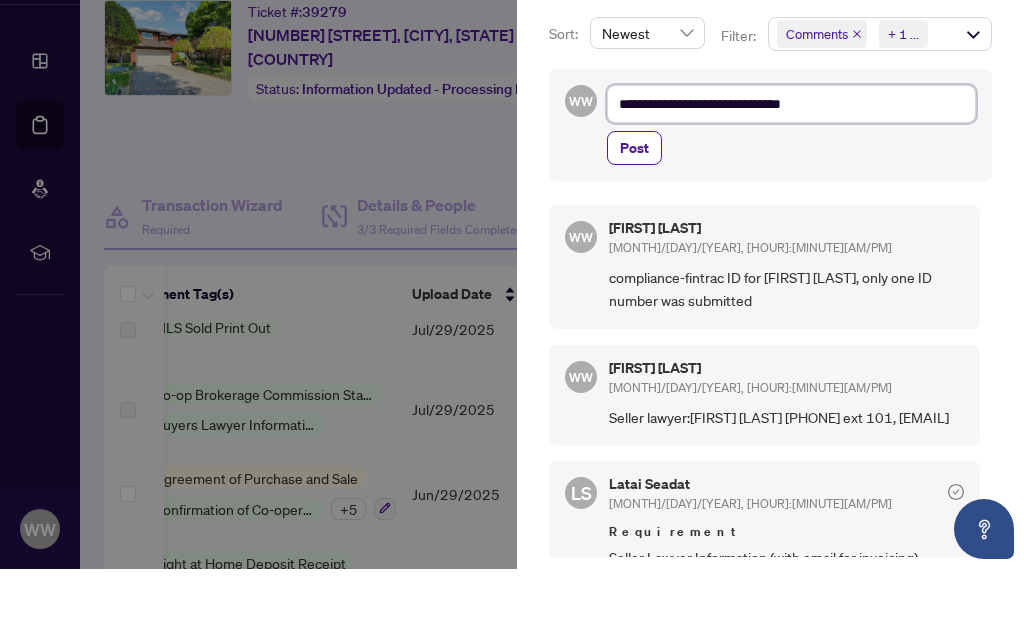 type on "**********" 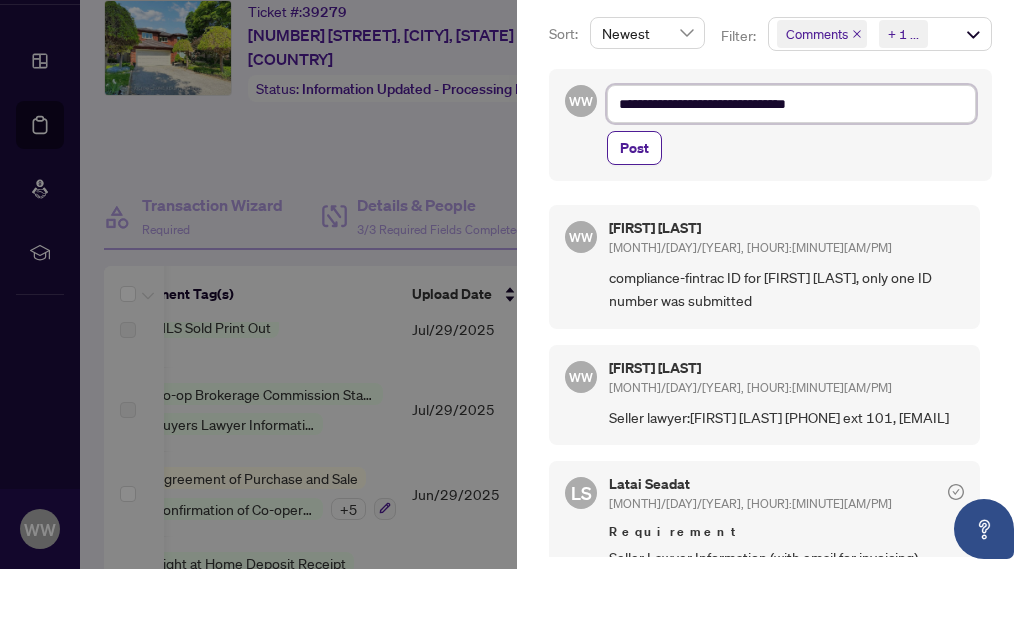 type on "**********" 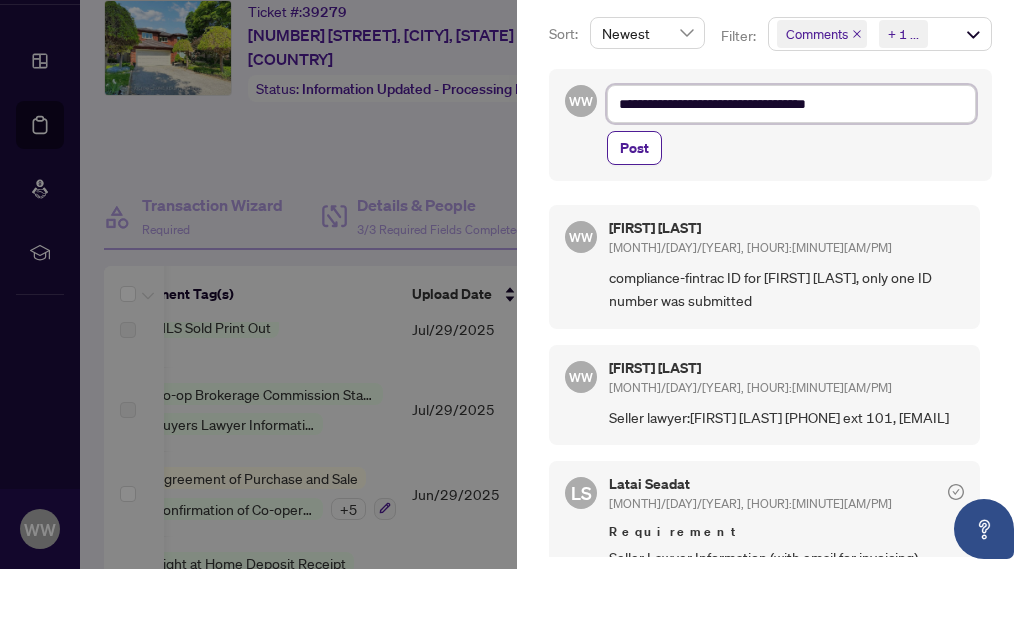 type on "**********" 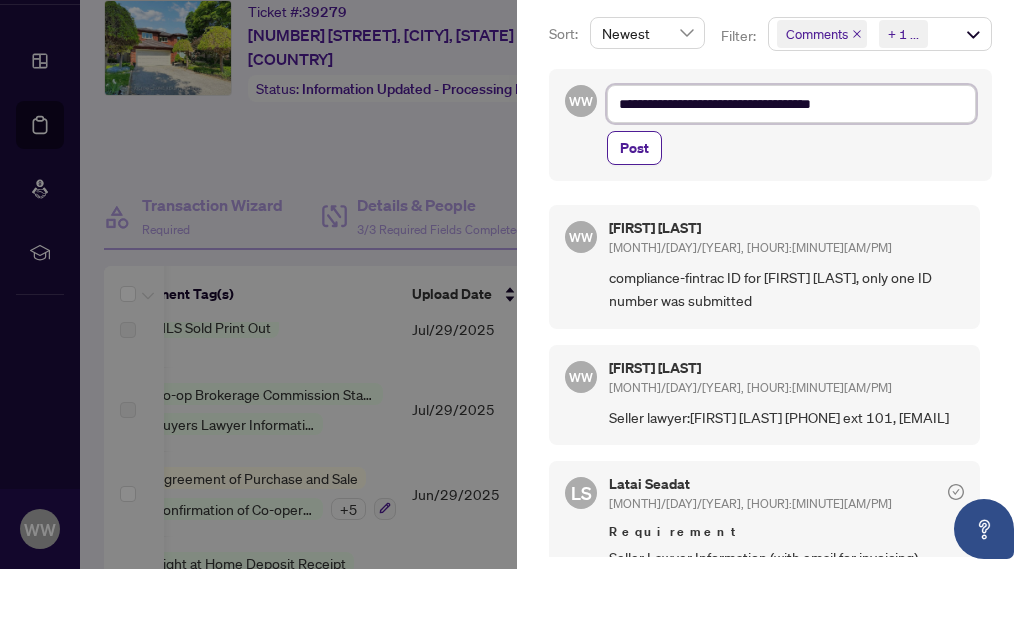 type on "**********" 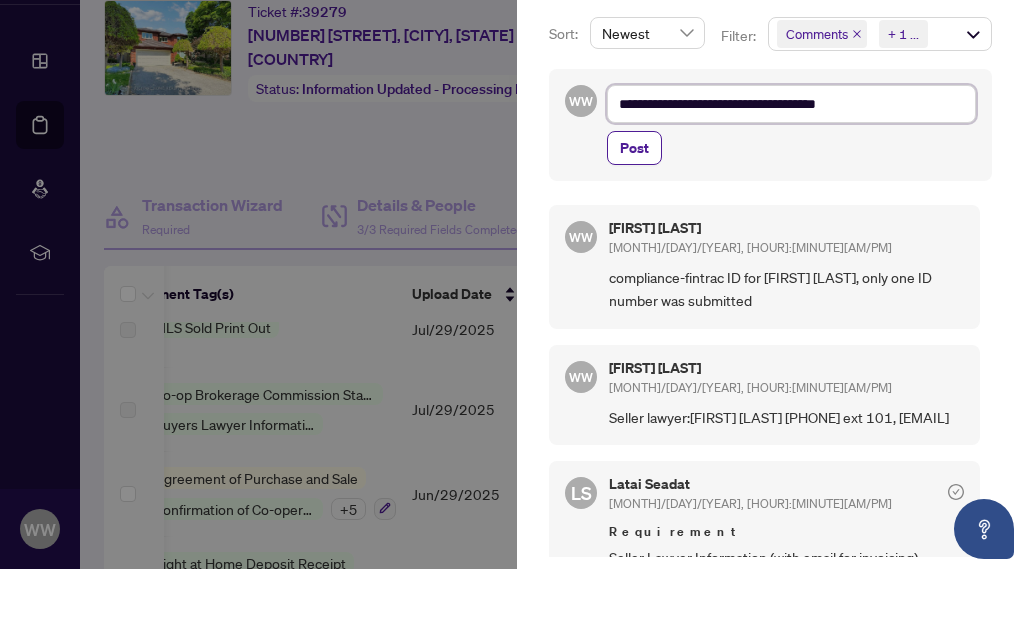 type on "**********" 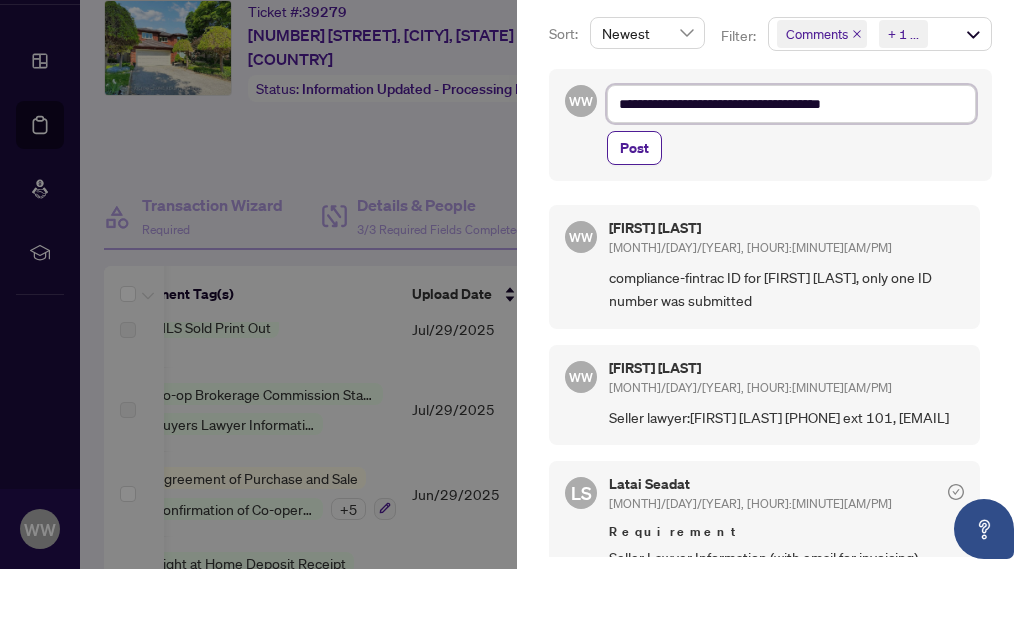 type on "**********" 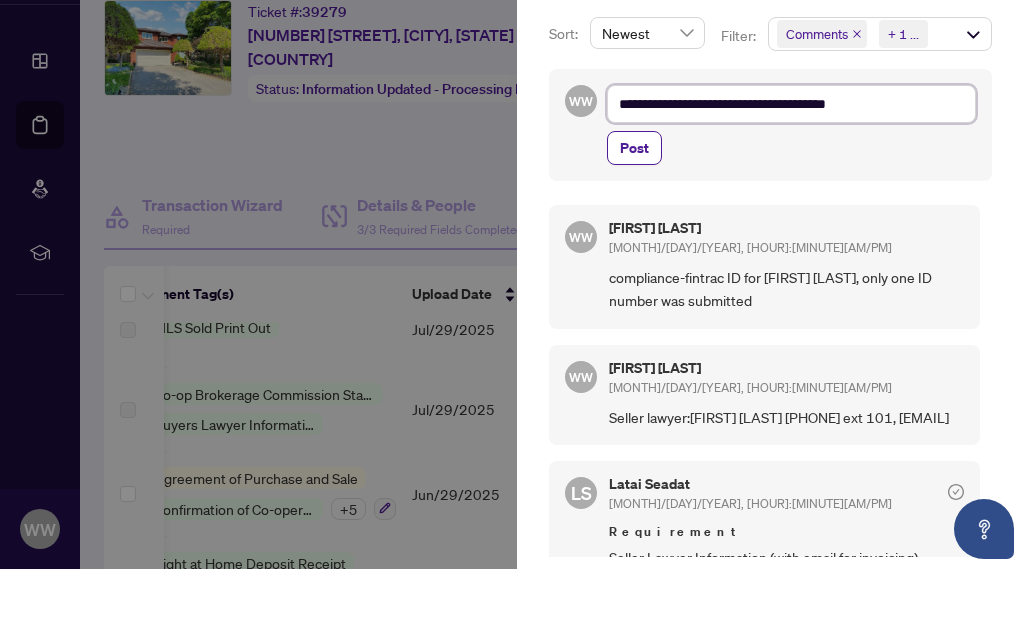 type on "**********" 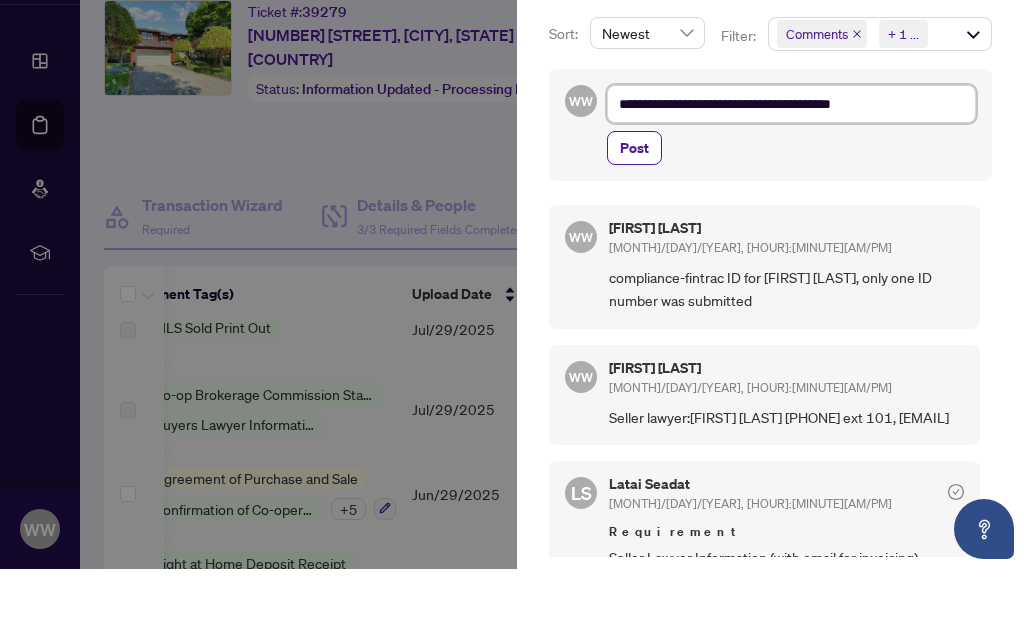 type on "**********" 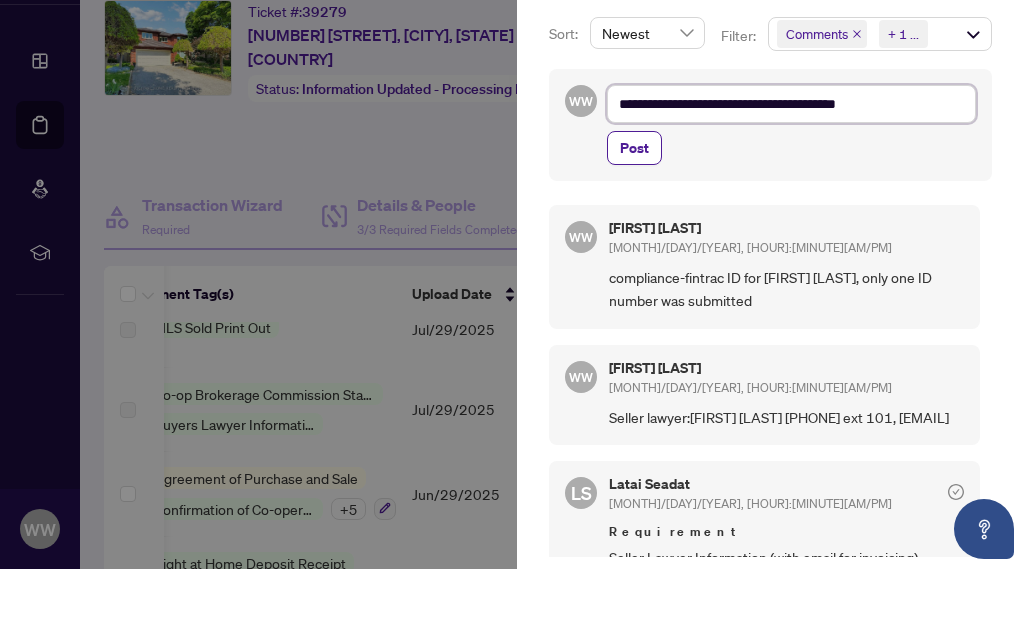 type on "**********" 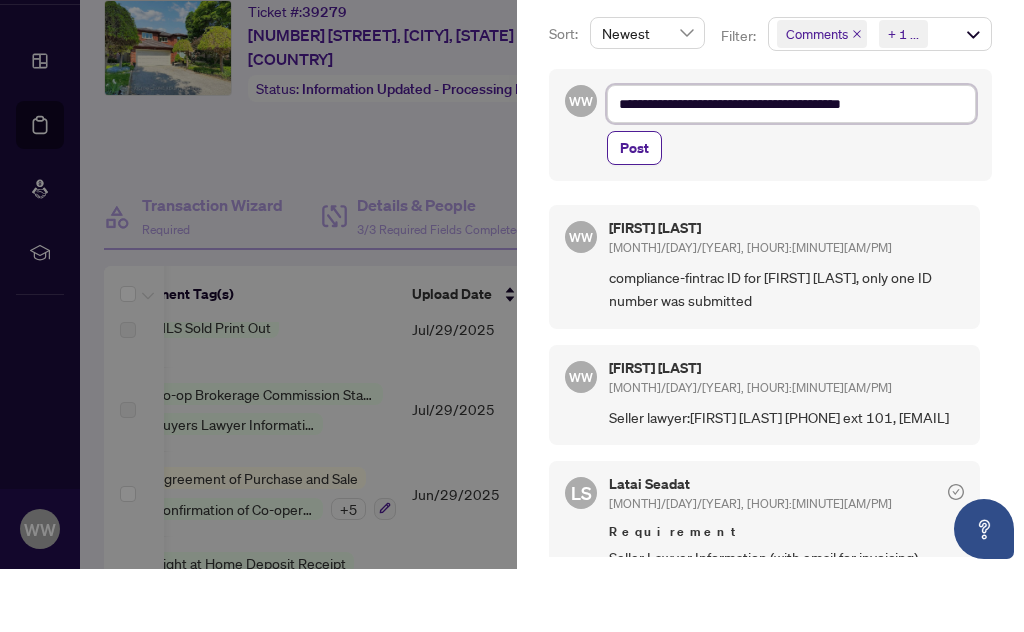 type on "**********" 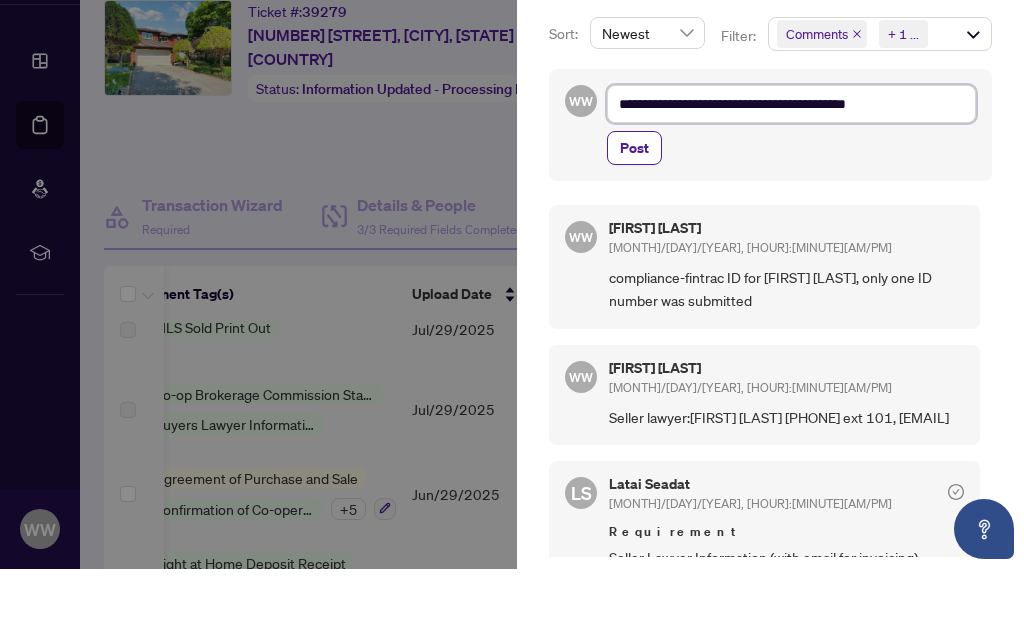 type on "**********" 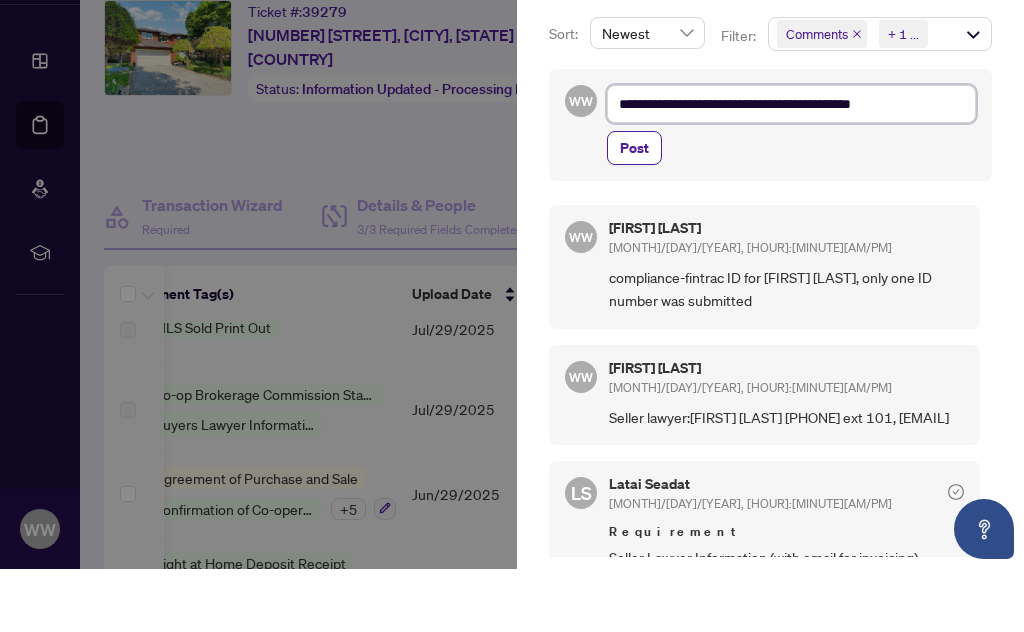 type on "**********" 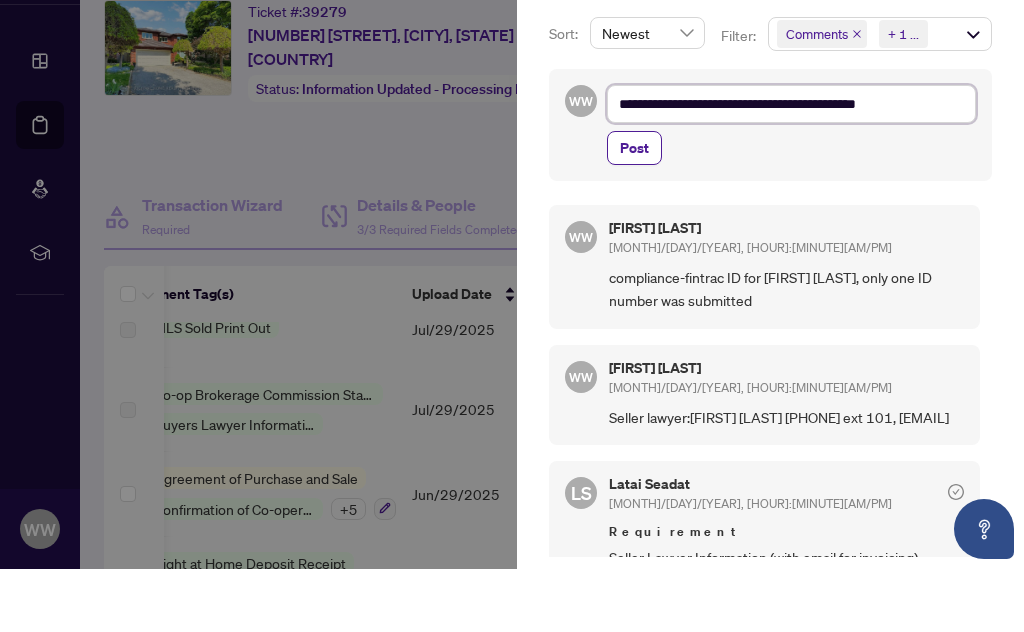 type on "**********" 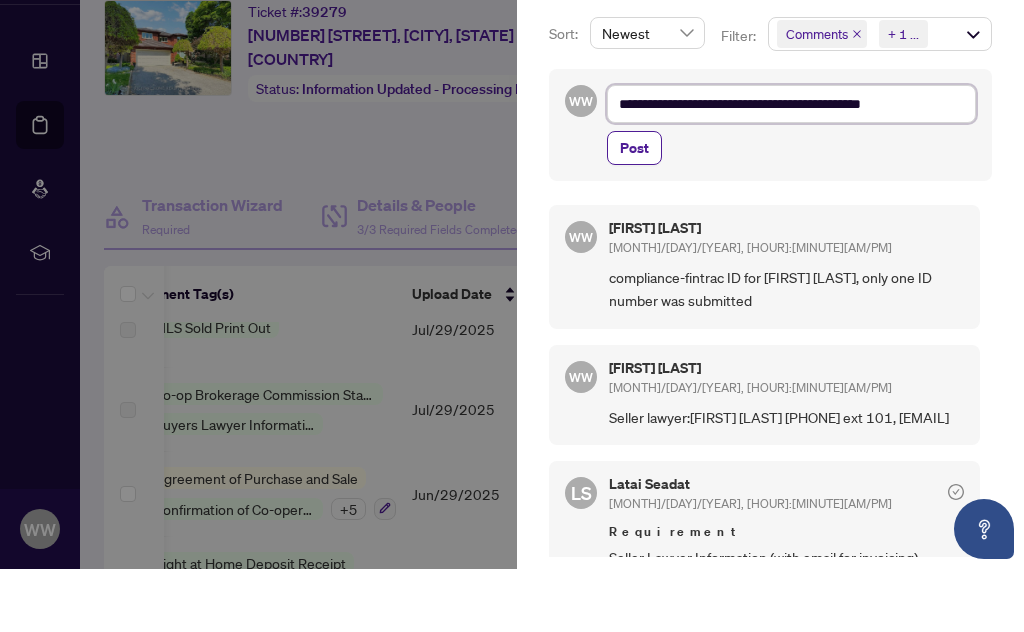 type on "**********" 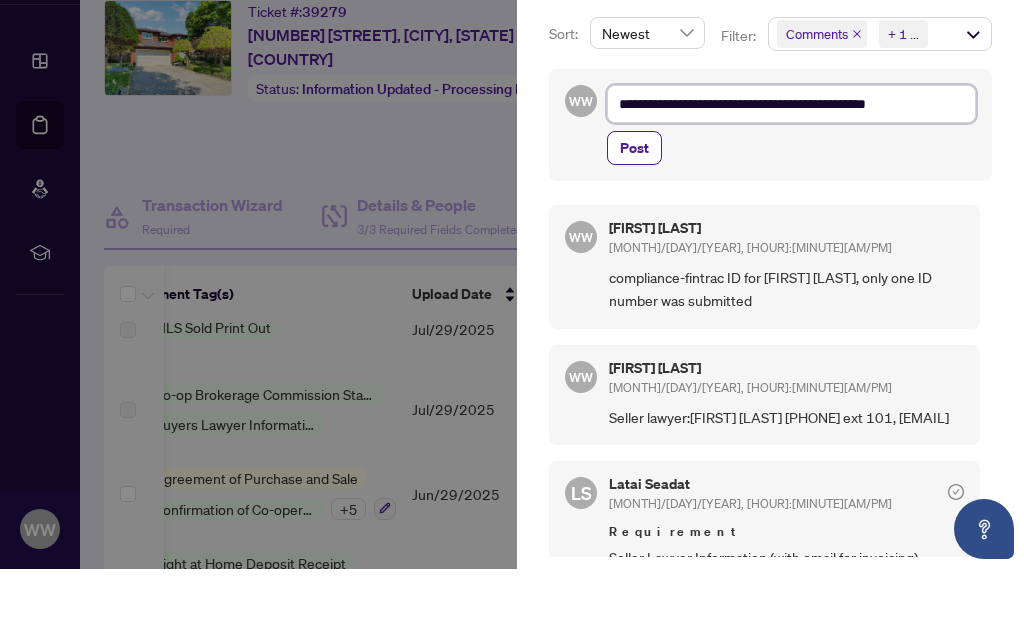 type on "**********" 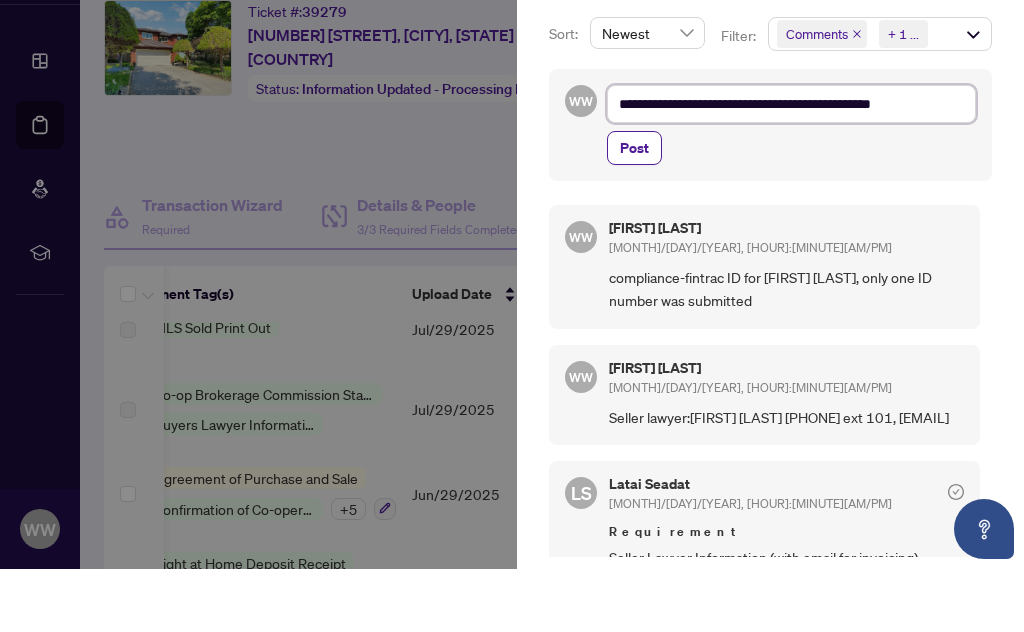 type on "**********" 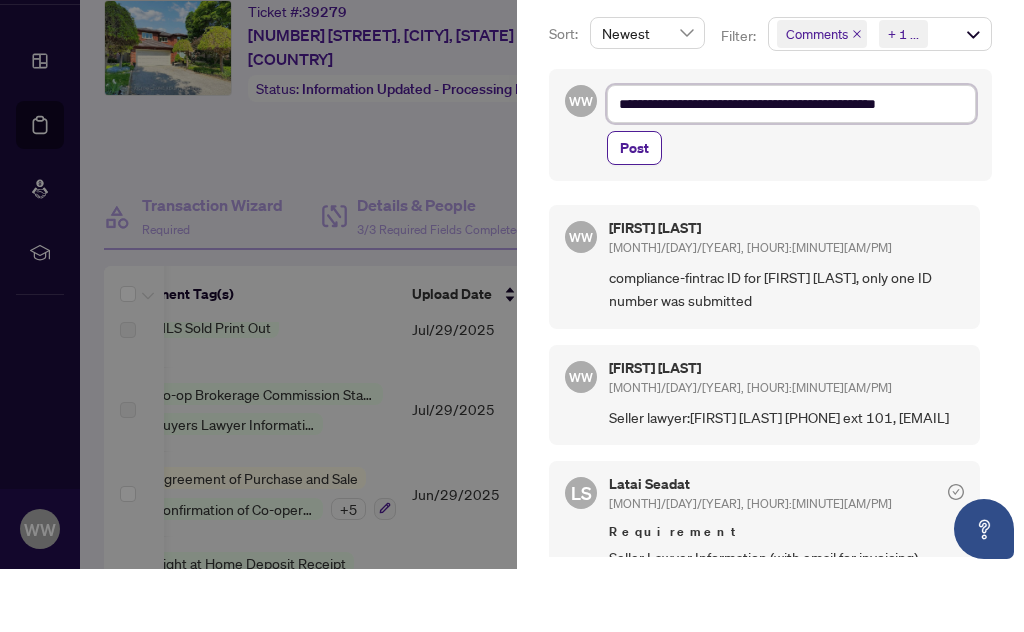 type on "**********" 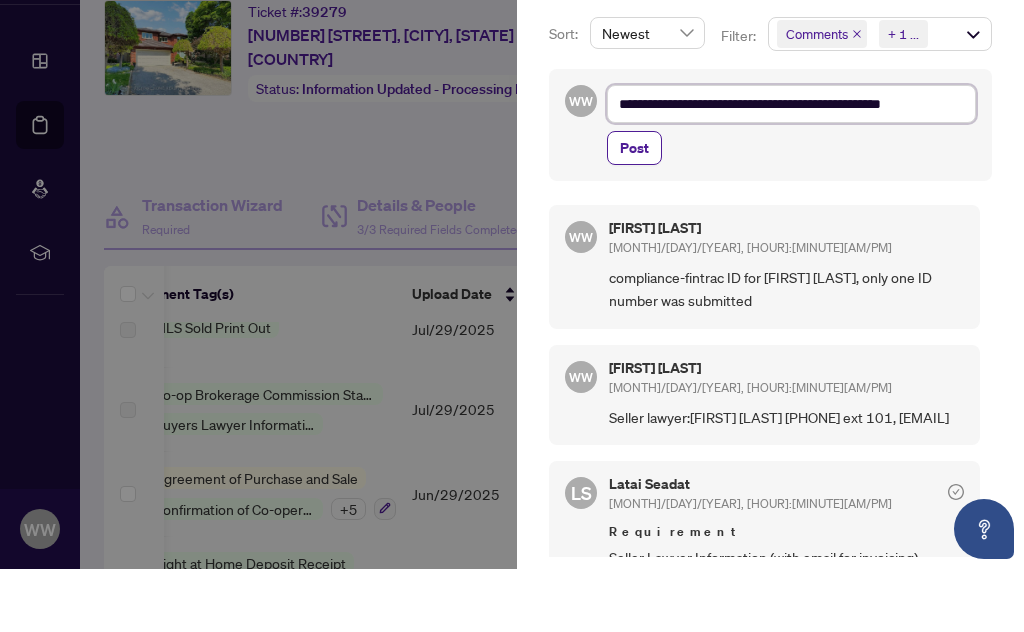 type on "**********" 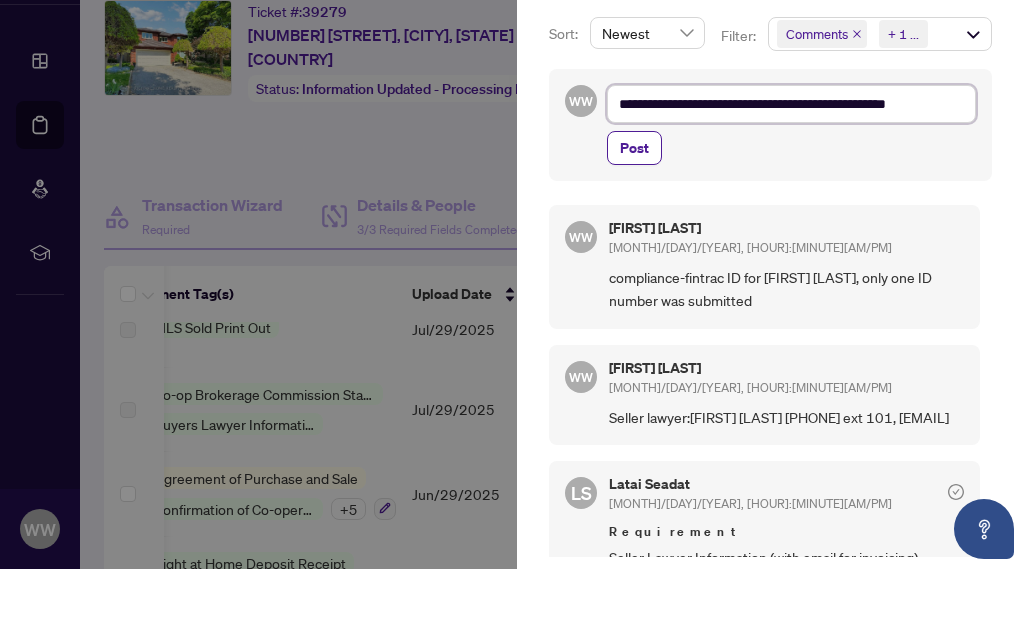 type on "**********" 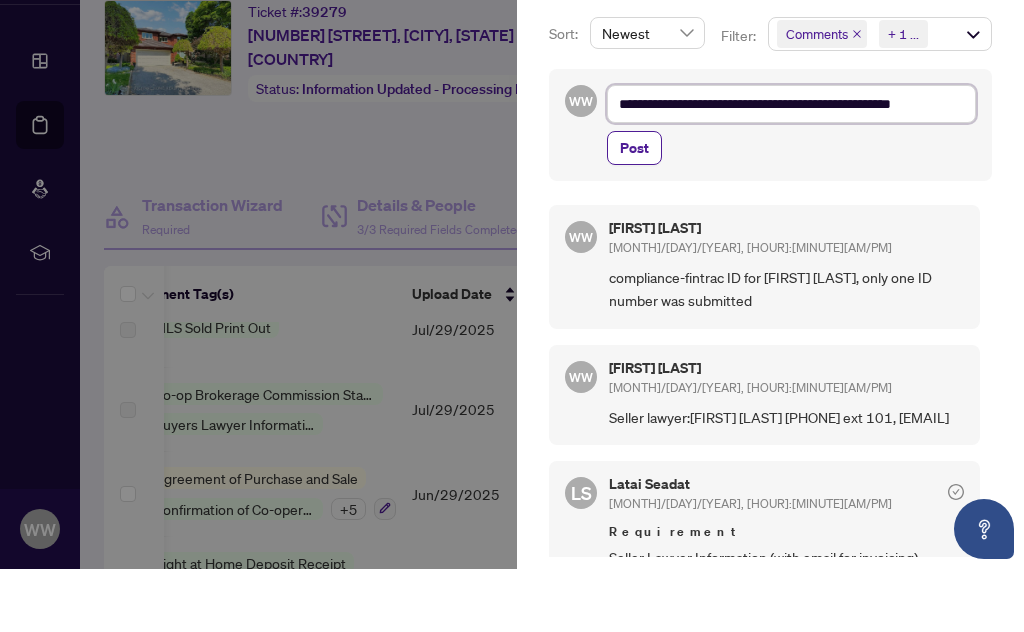 type on "**********" 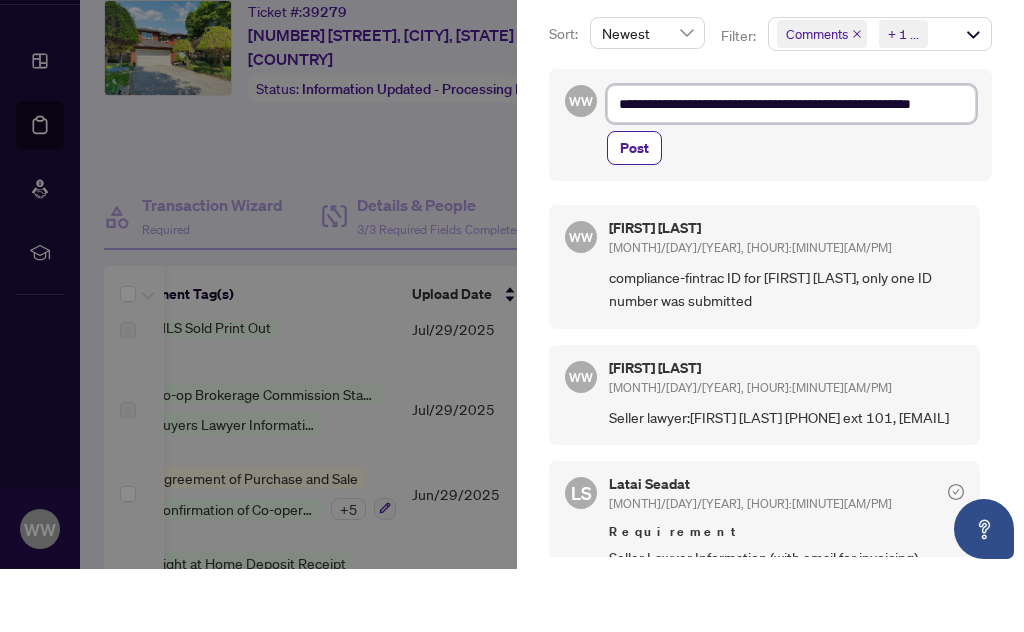 type on "**********" 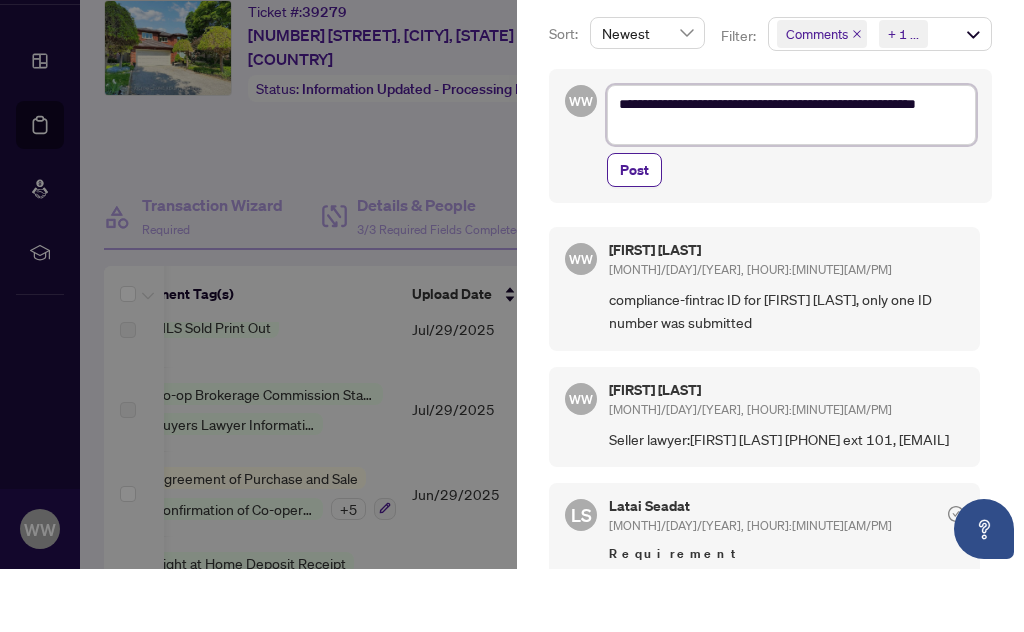type on "**********" 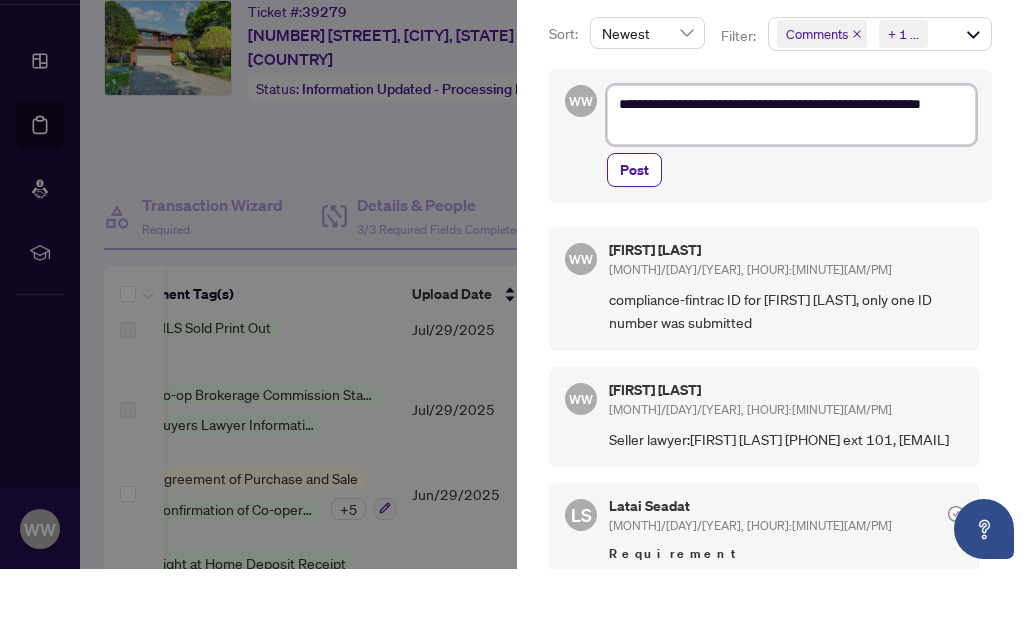 type on "**********" 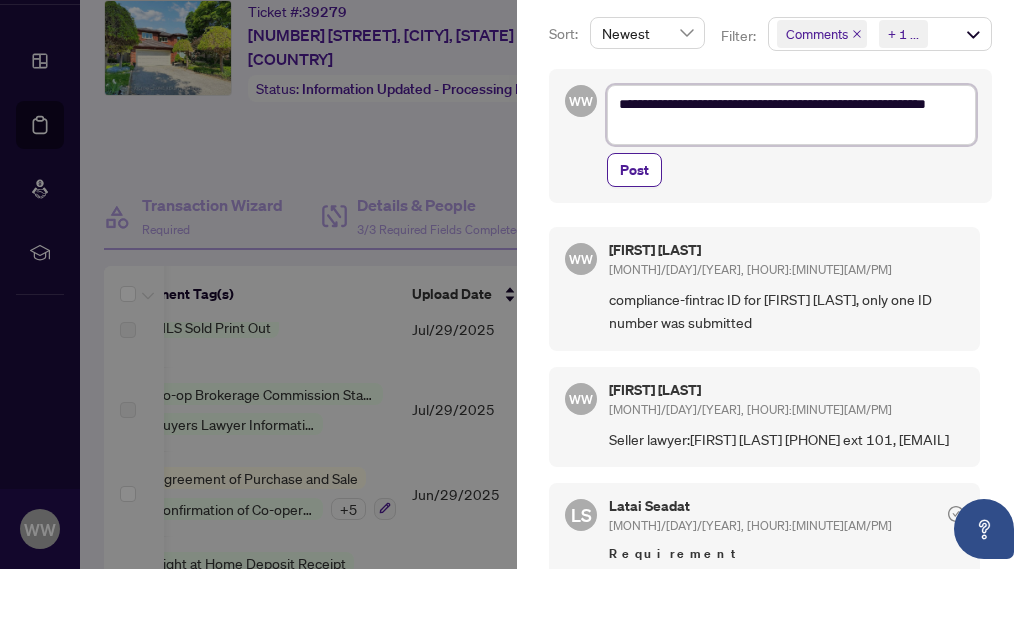 type on "**********" 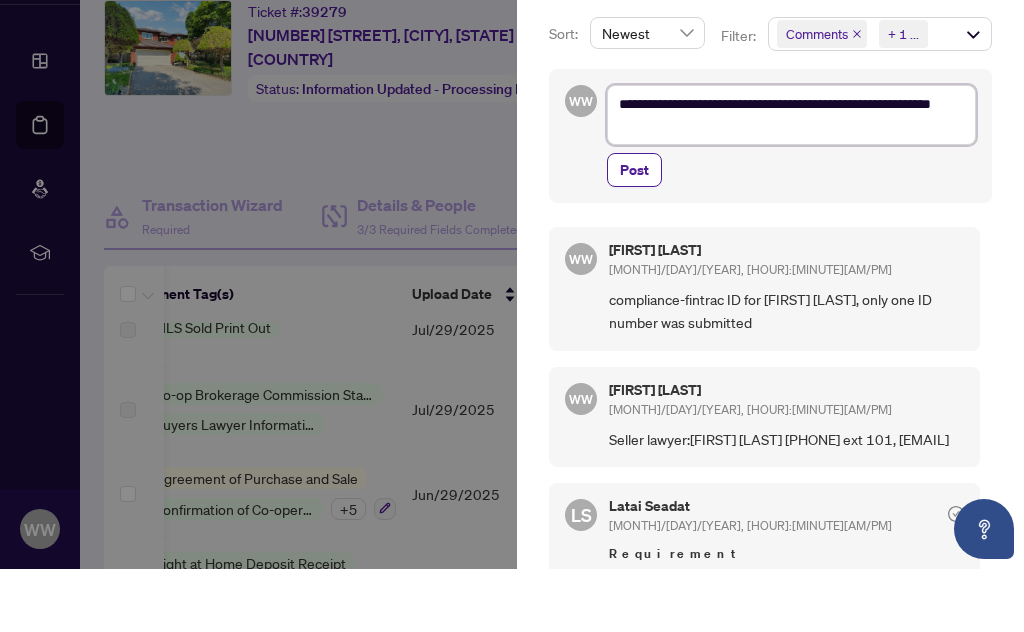 type on "**********" 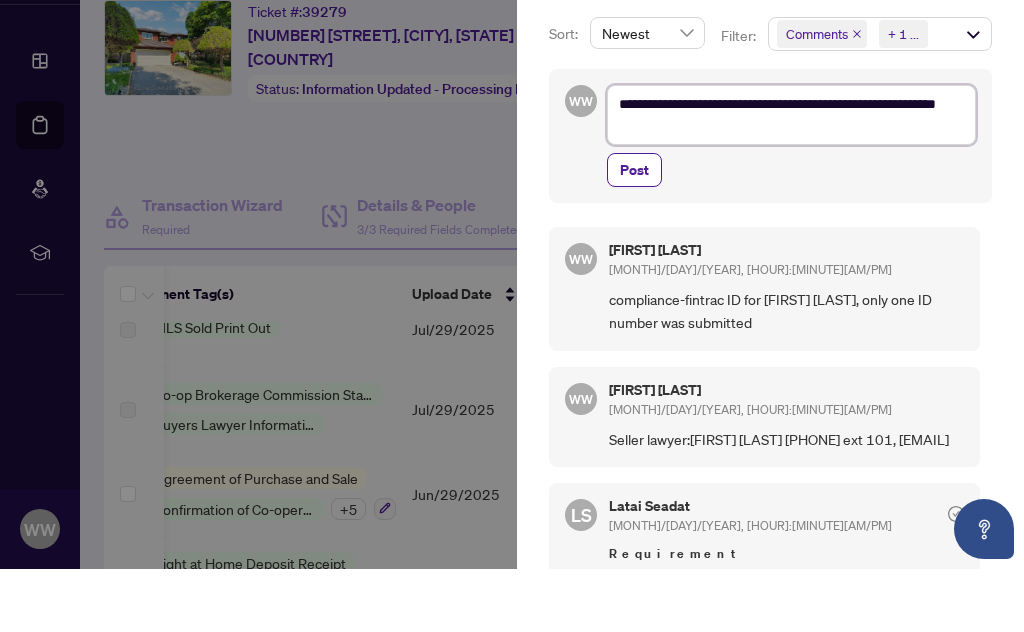 type on "**********" 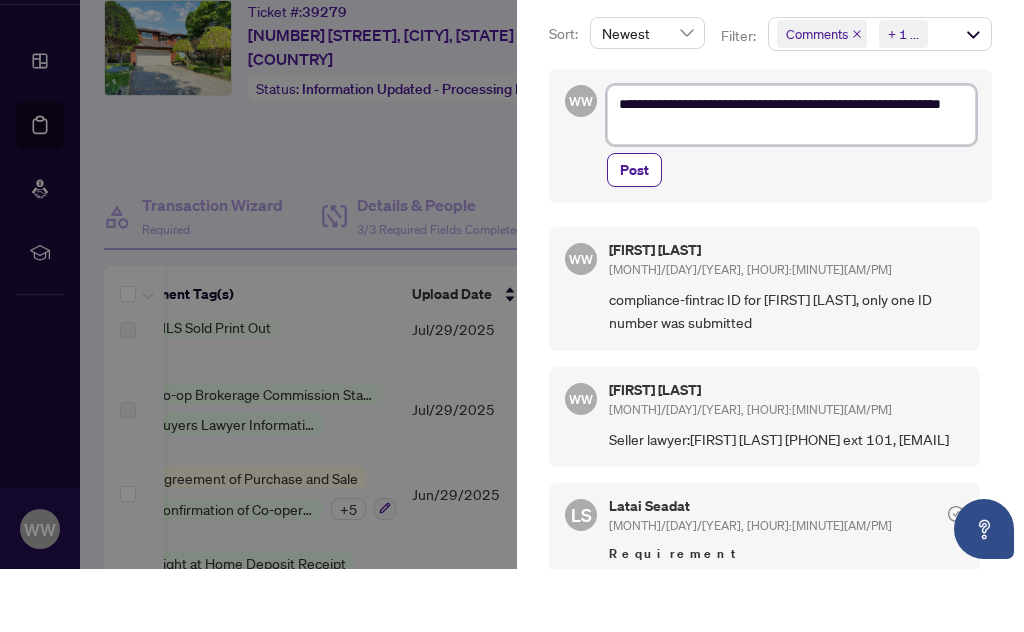 type on "**********" 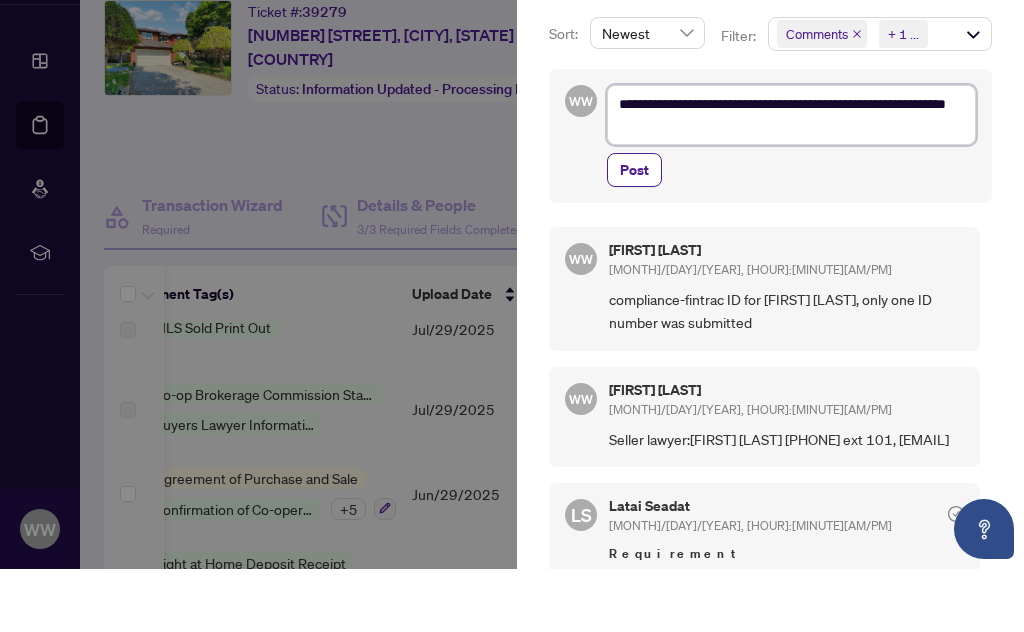 type on "**********" 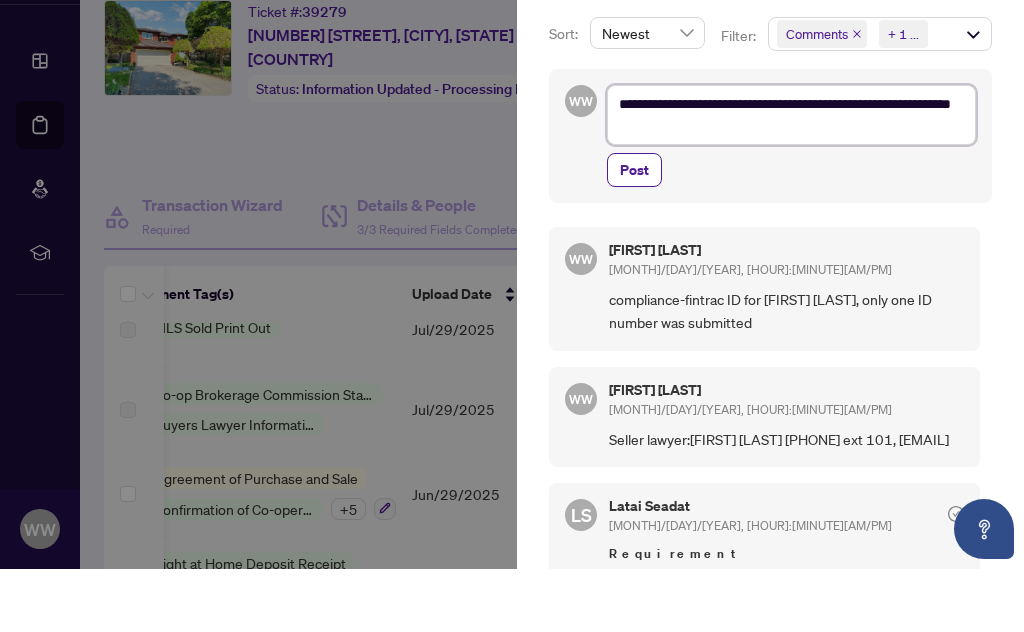 type on "**********" 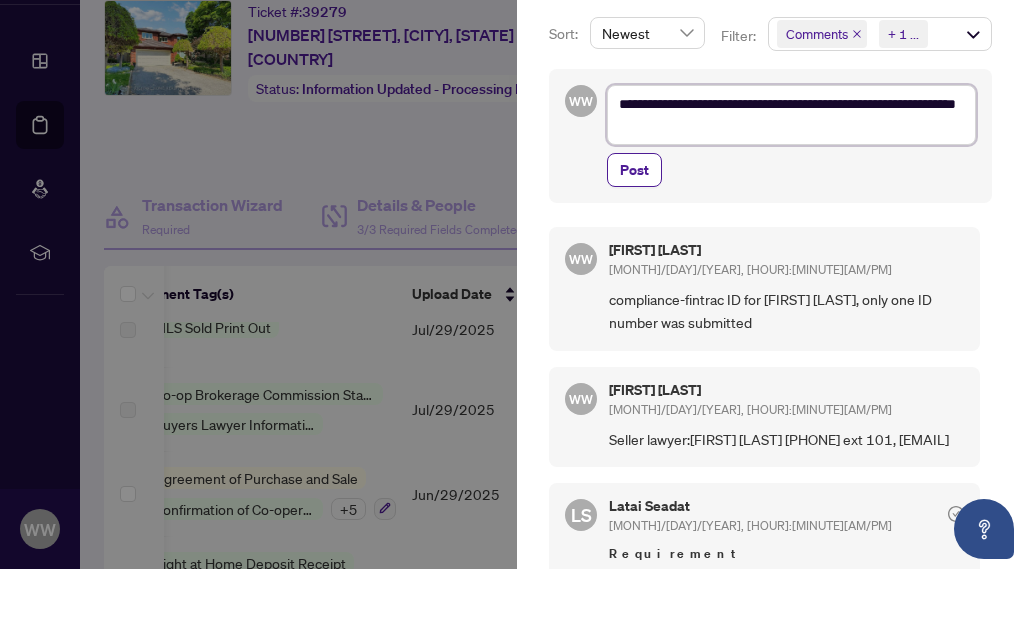 type on "**********" 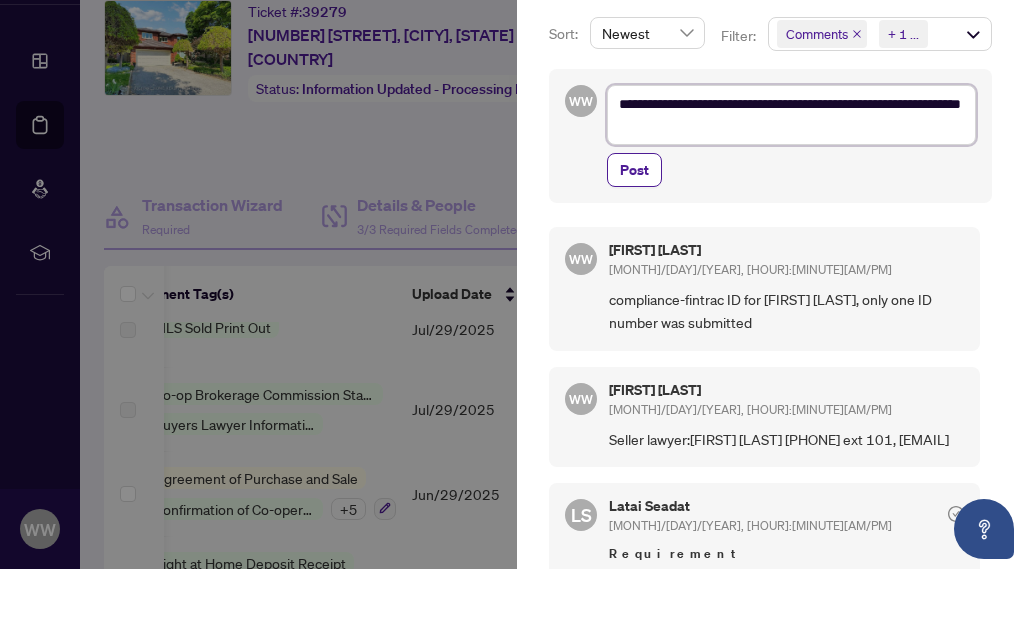 type on "**********" 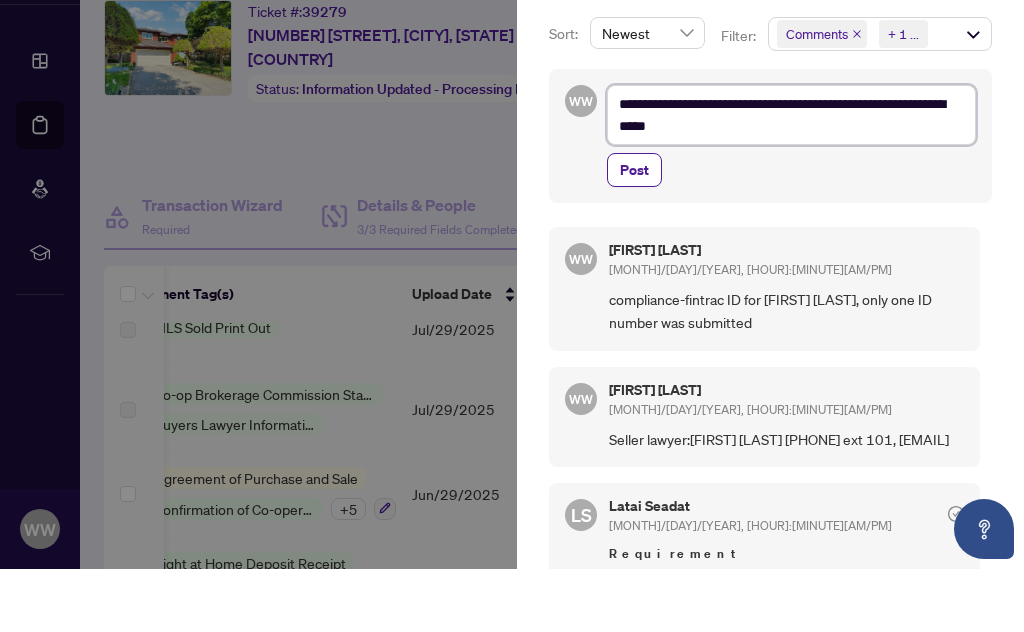 type on "**********" 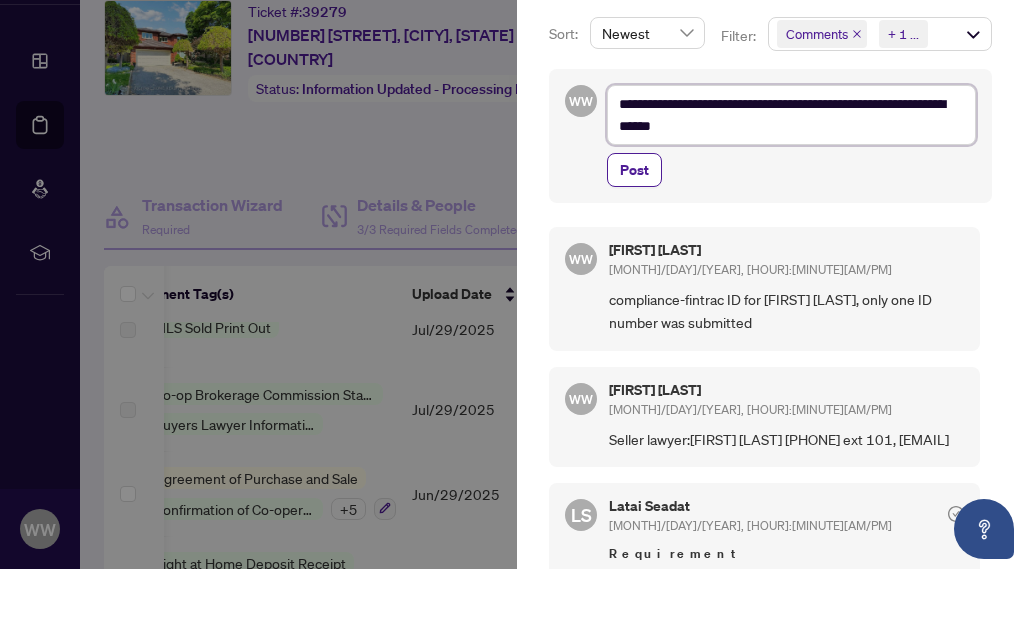 type on "**********" 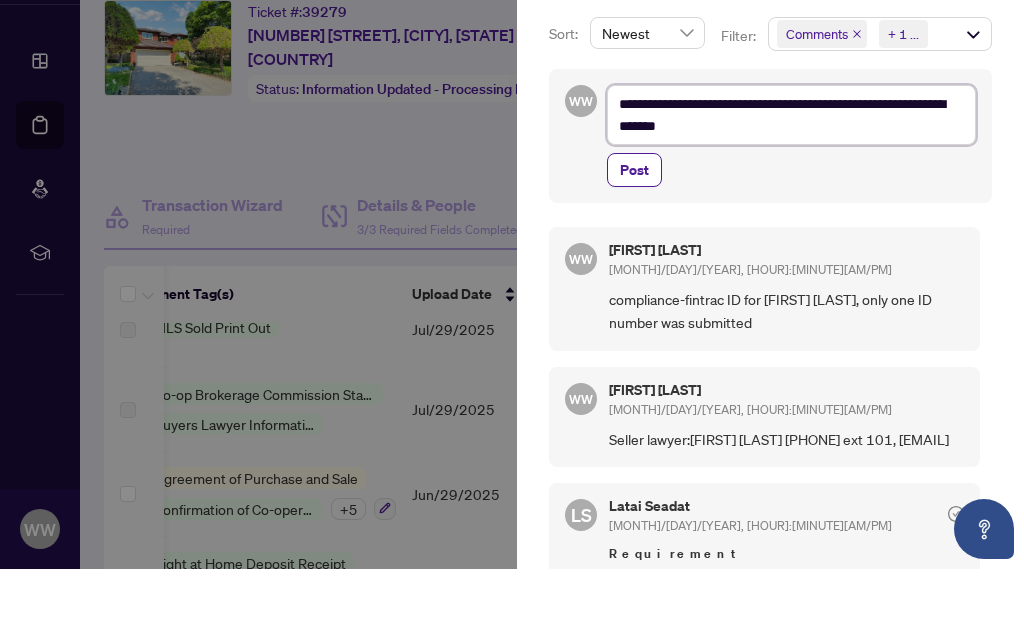 type on "**********" 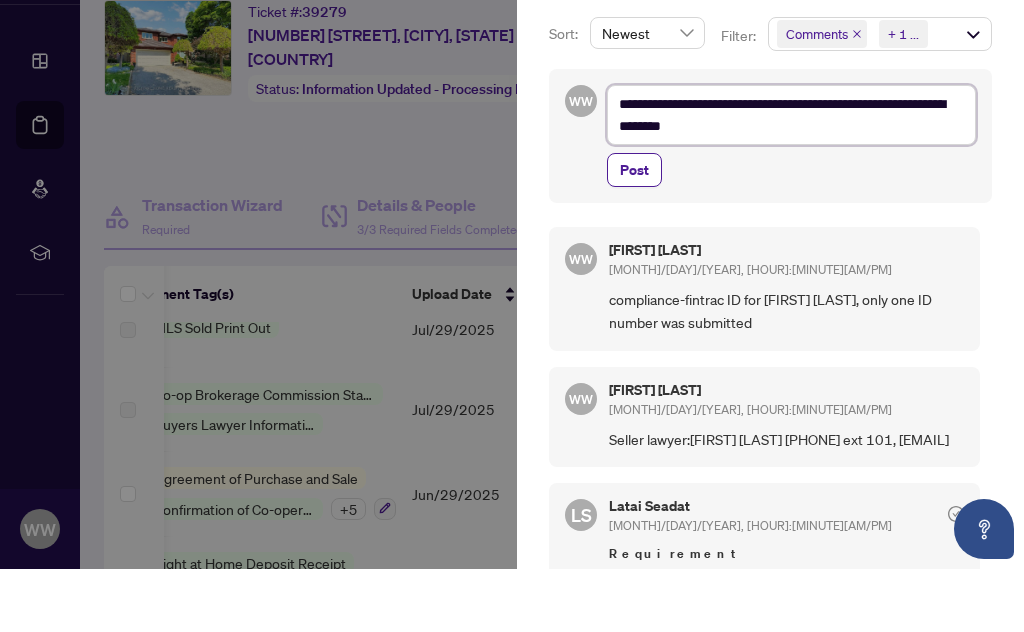 type on "**********" 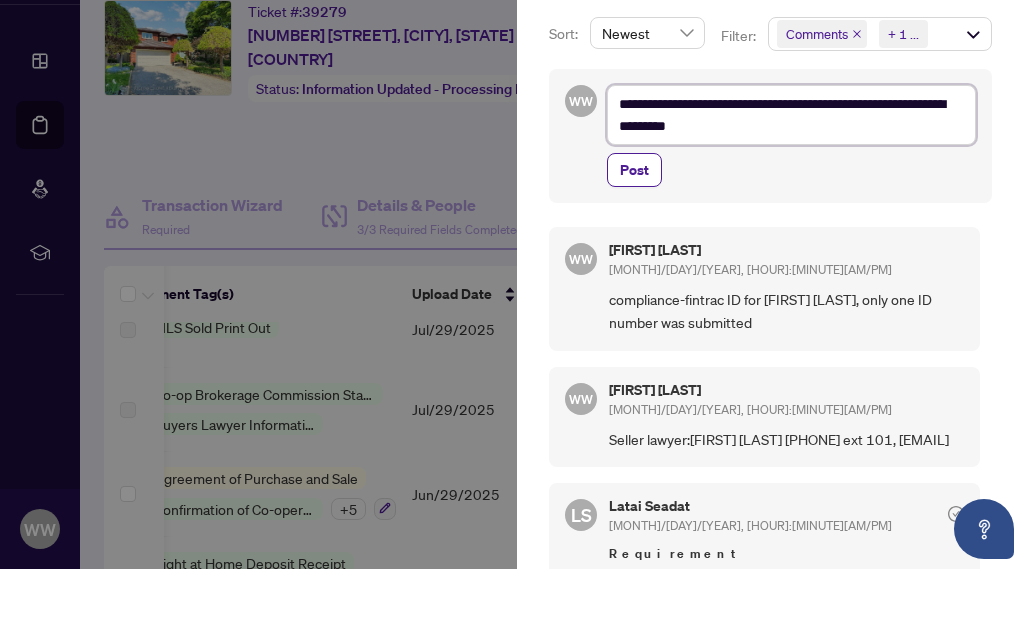type on "**********" 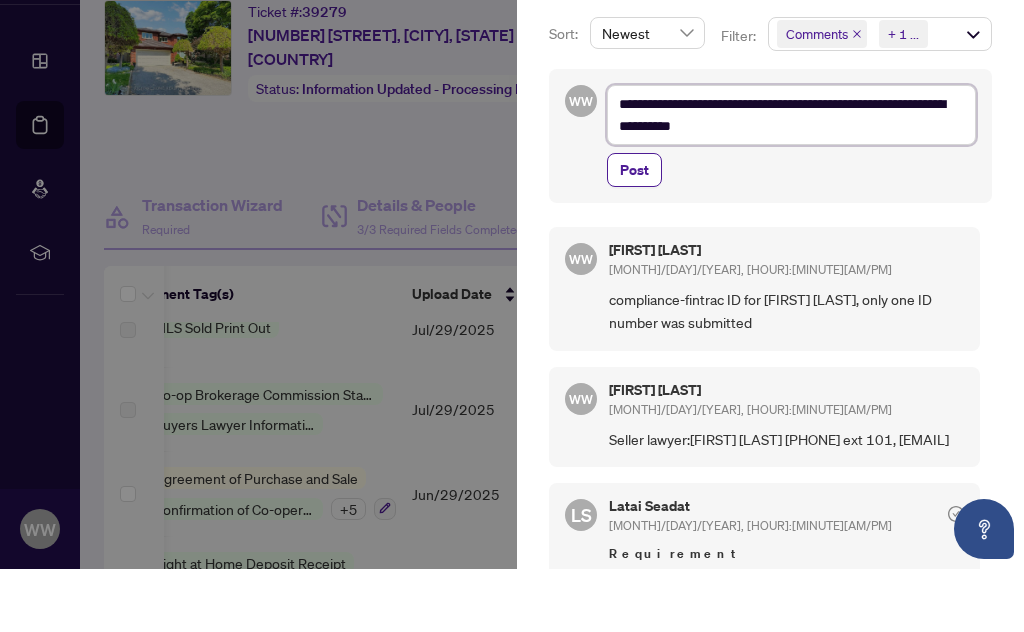 type on "**********" 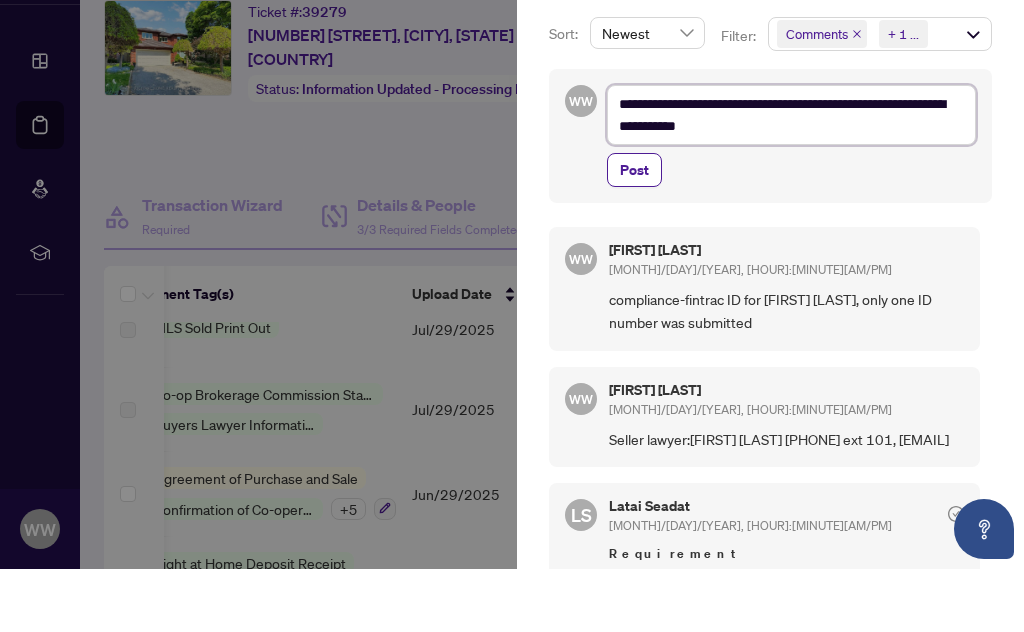 type on "**********" 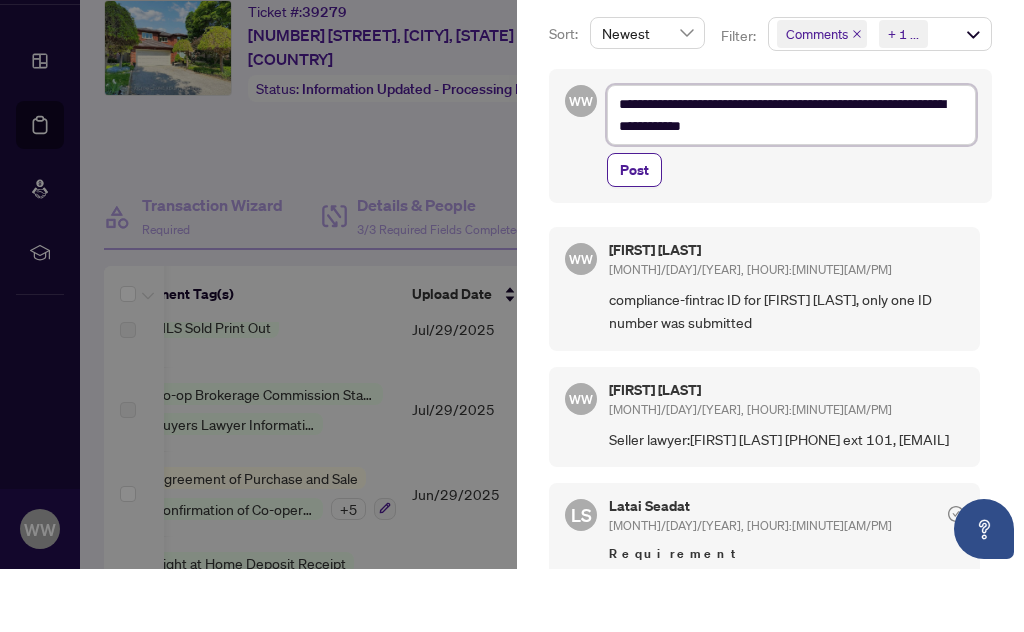 type on "**********" 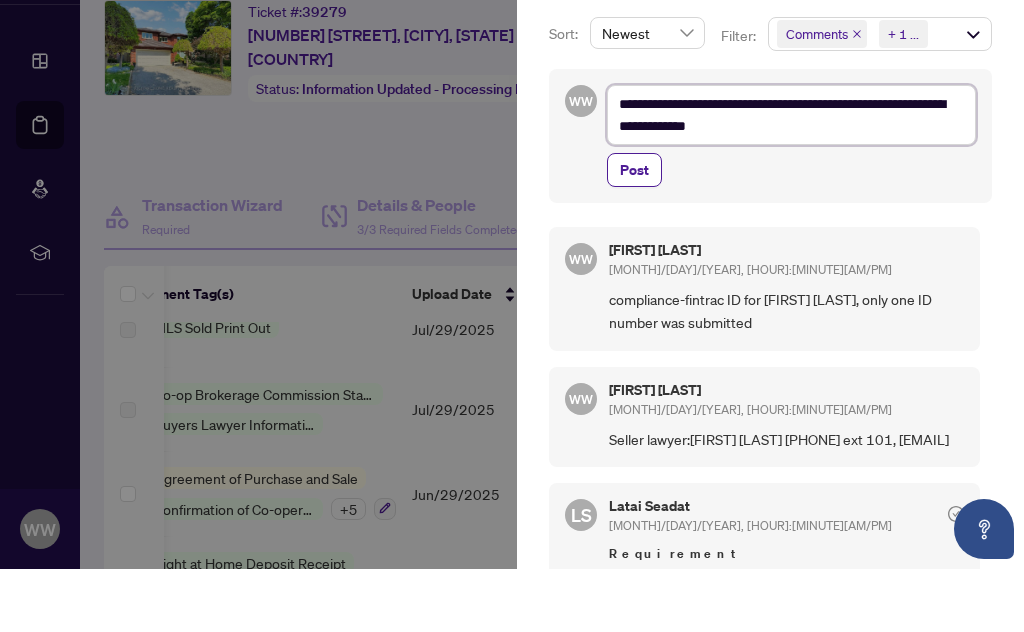 type on "**********" 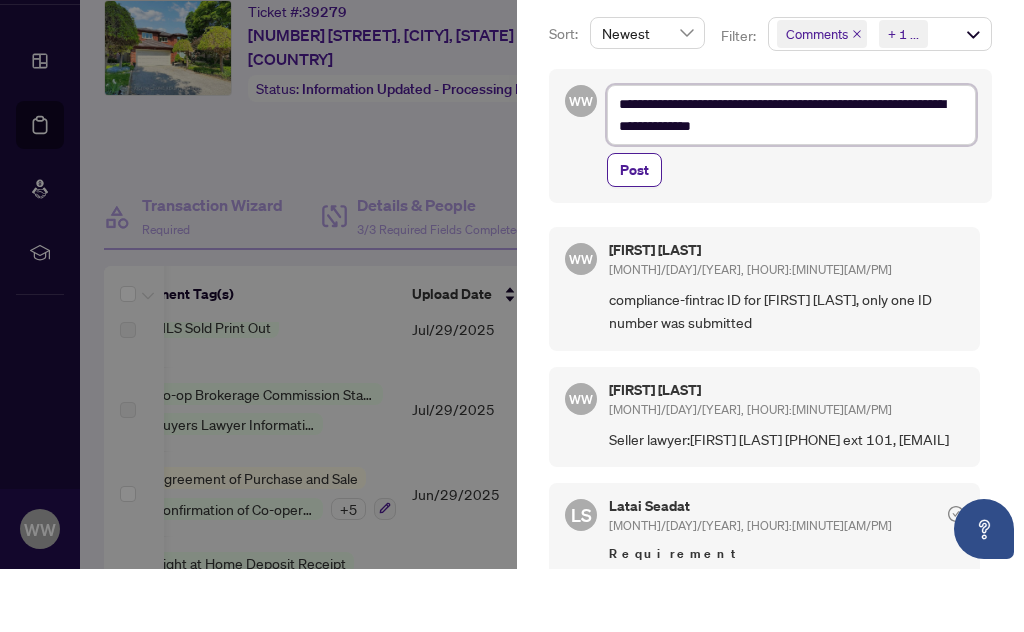 type on "**********" 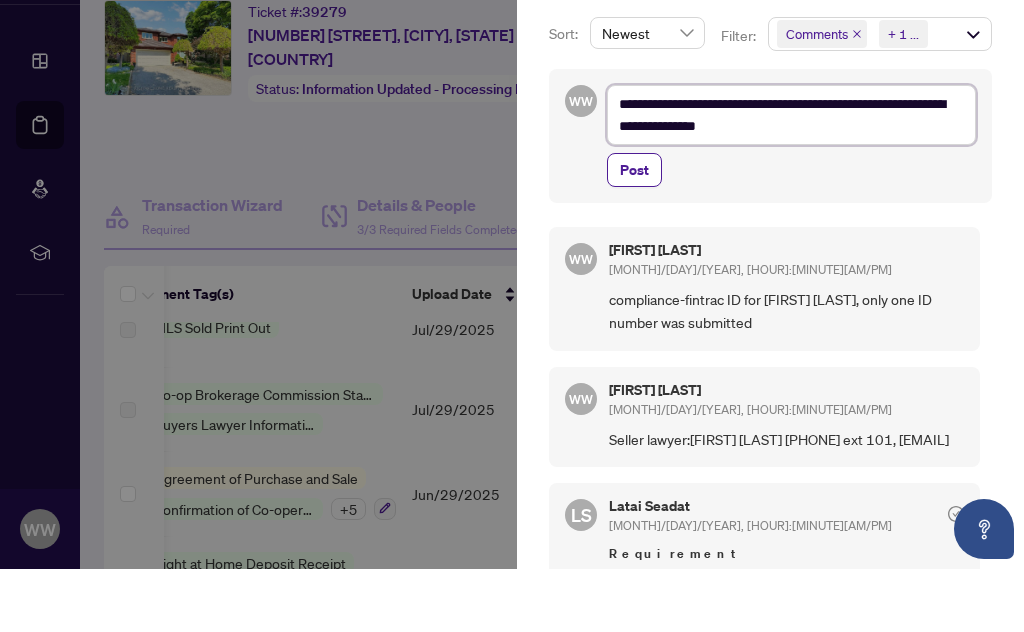type on "**********" 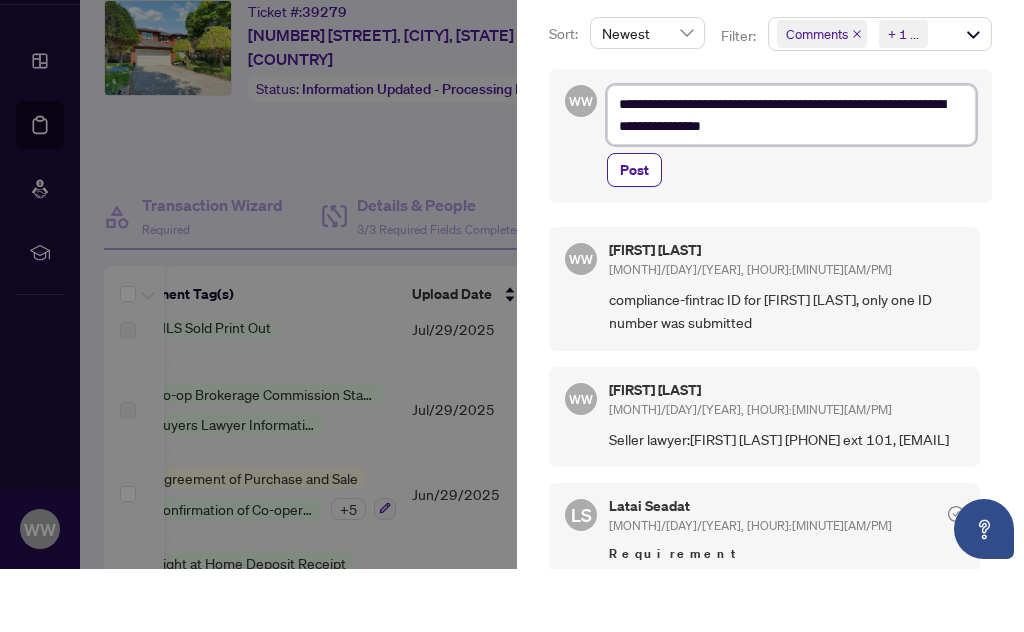 type on "**********" 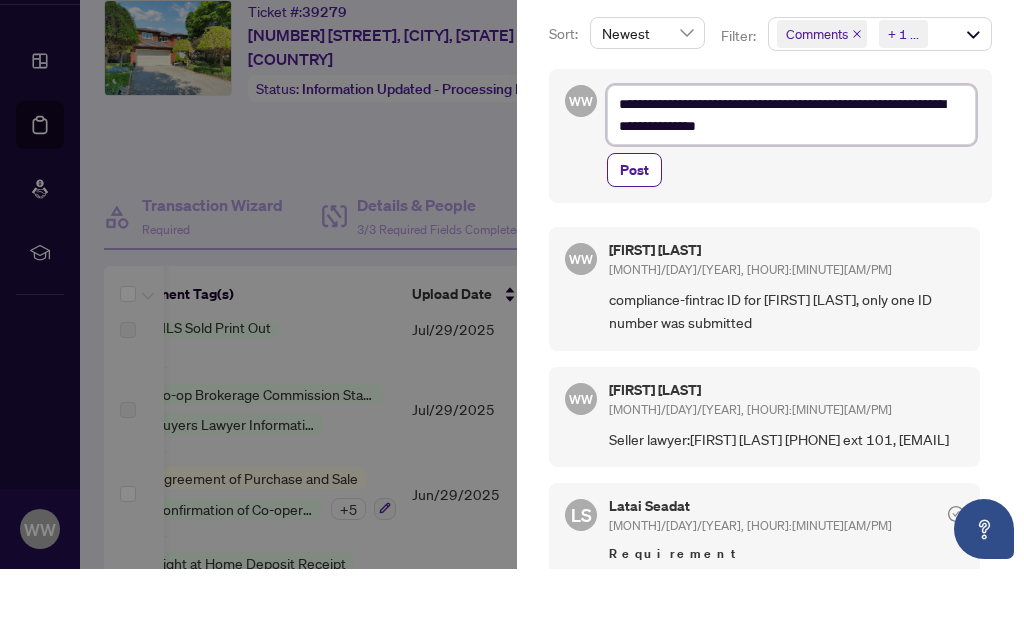 type on "**********" 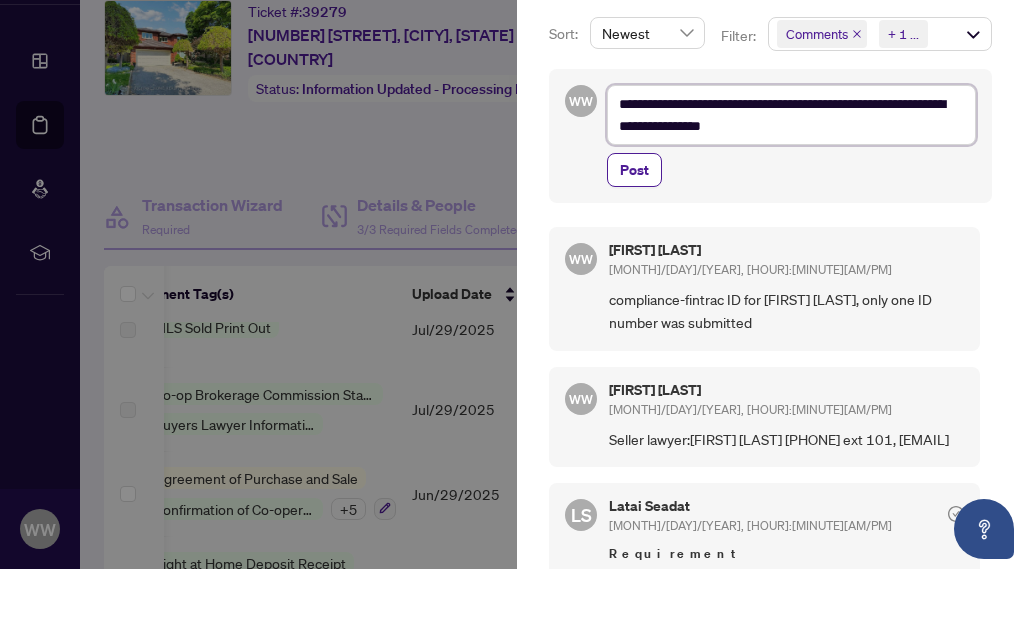 type on "**********" 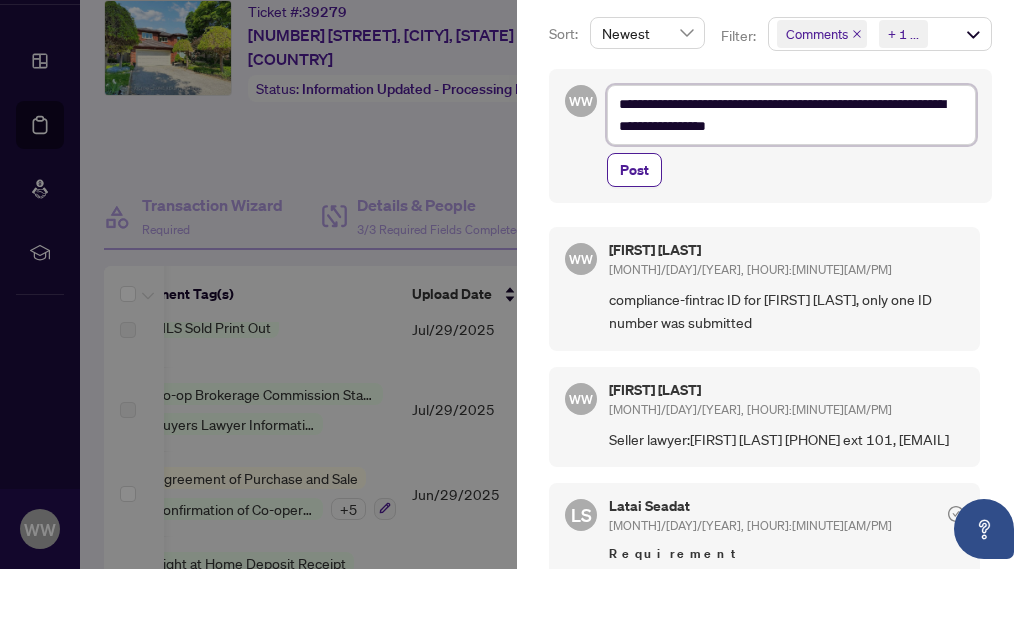 type on "**********" 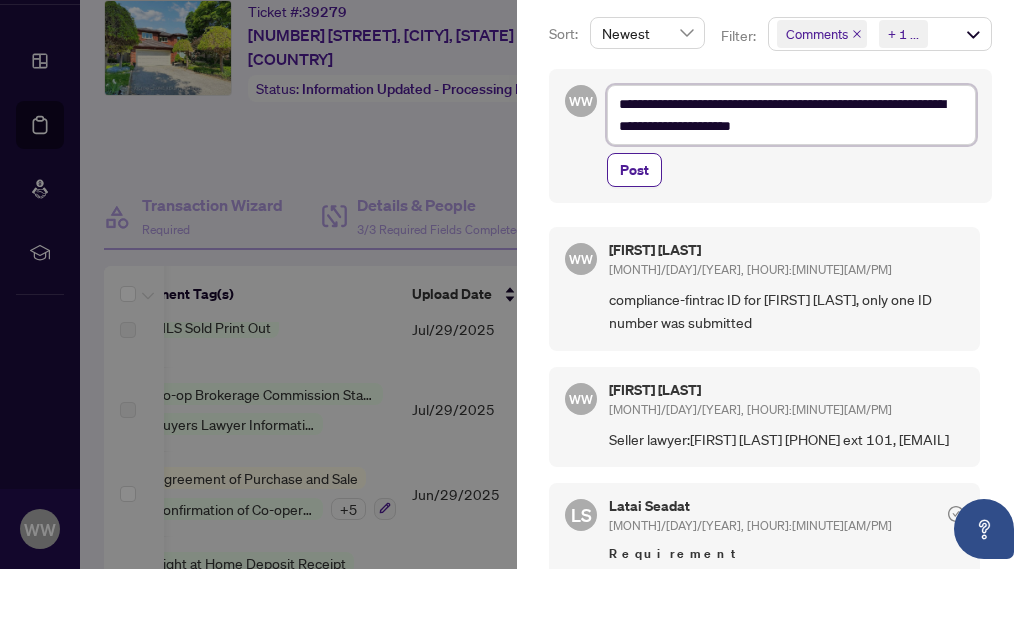 type on "**********" 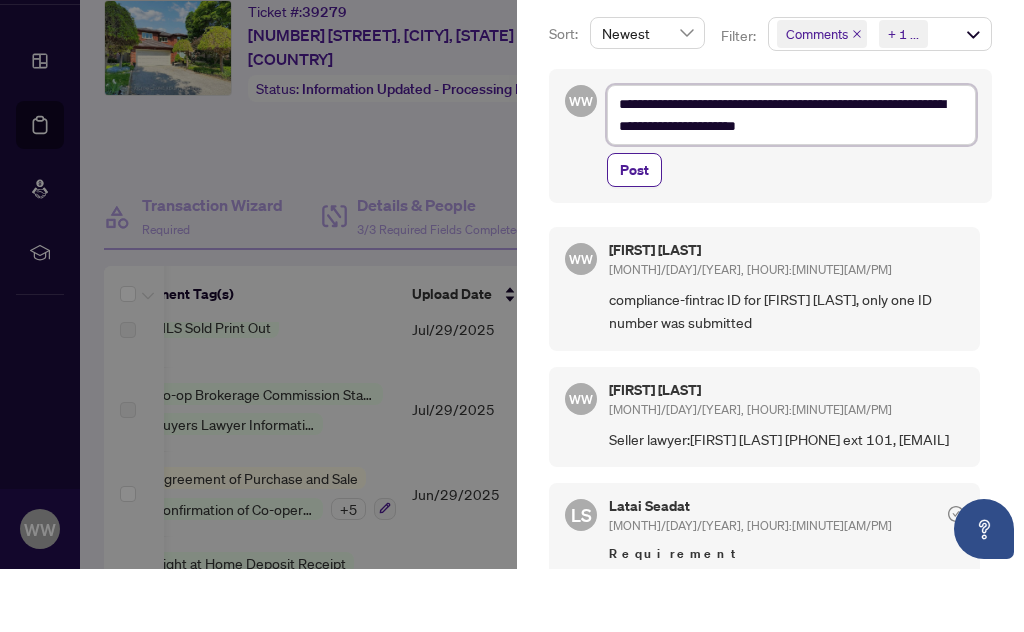 type on "**********" 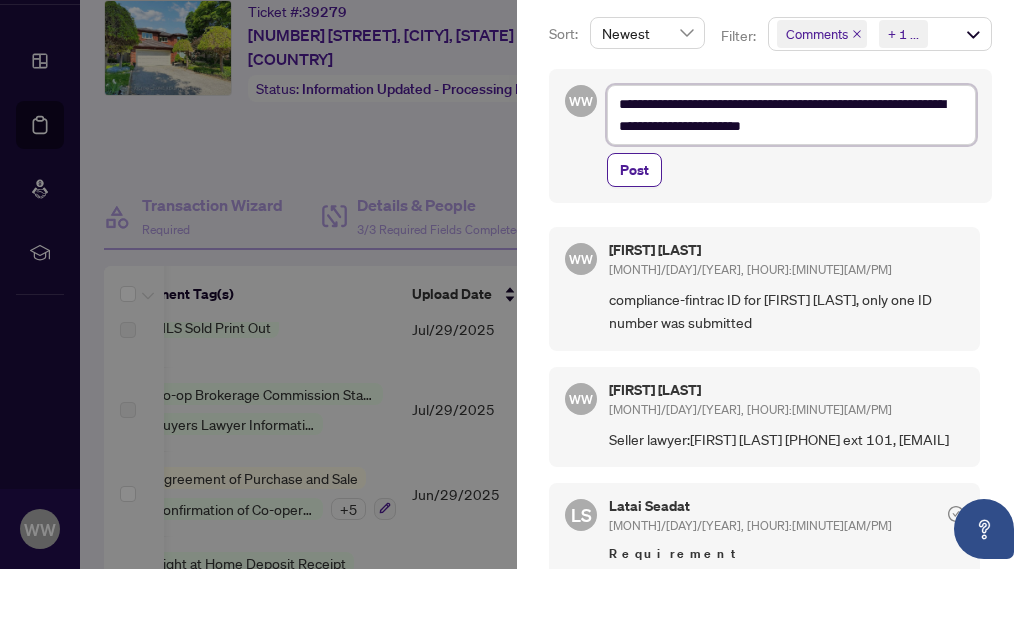 type on "**********" 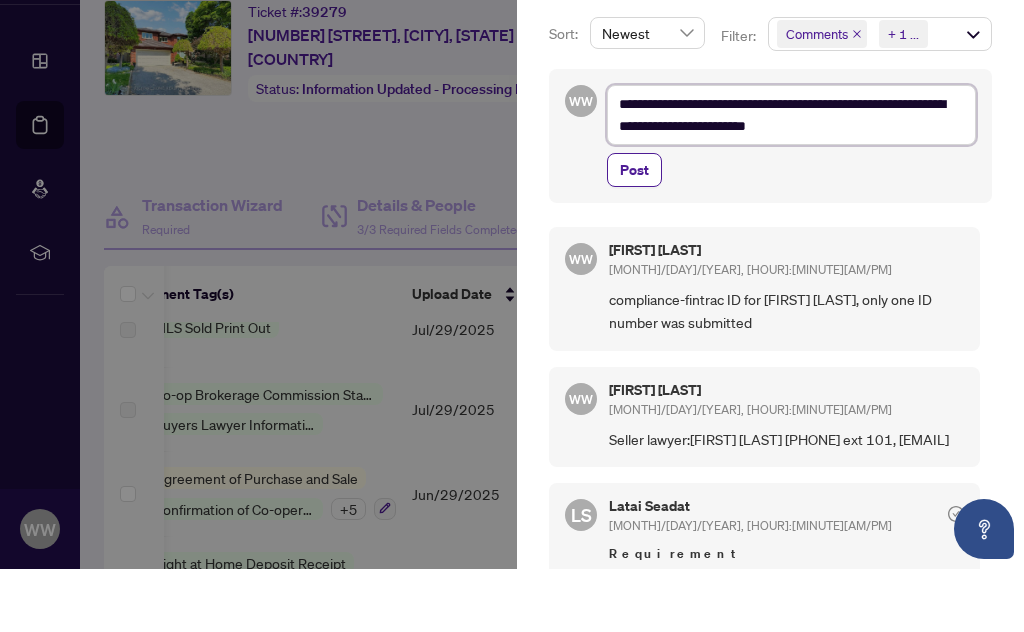 type on "**********" 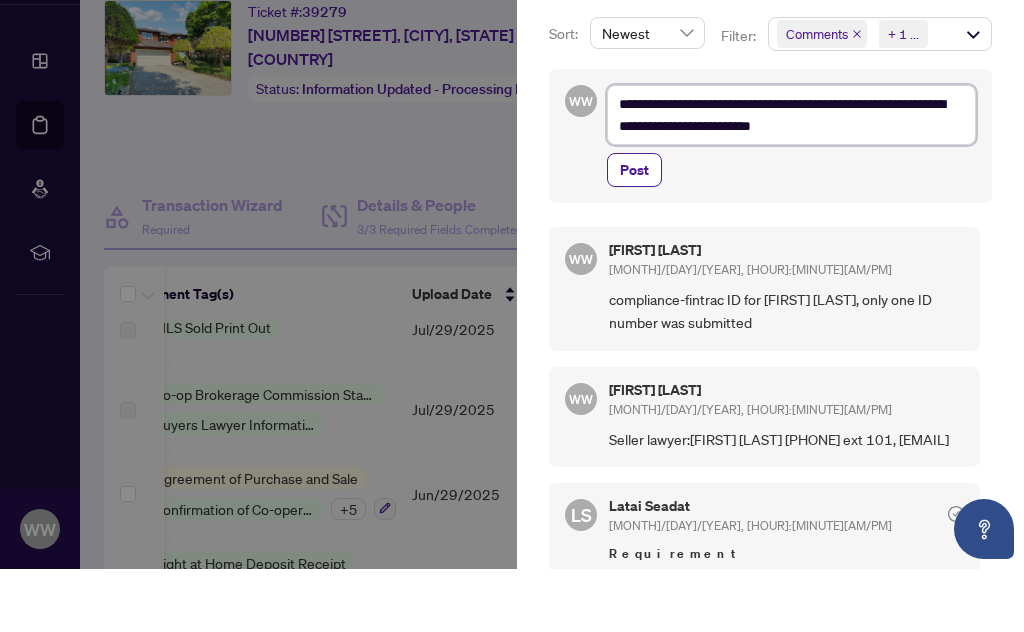 type on "**********" 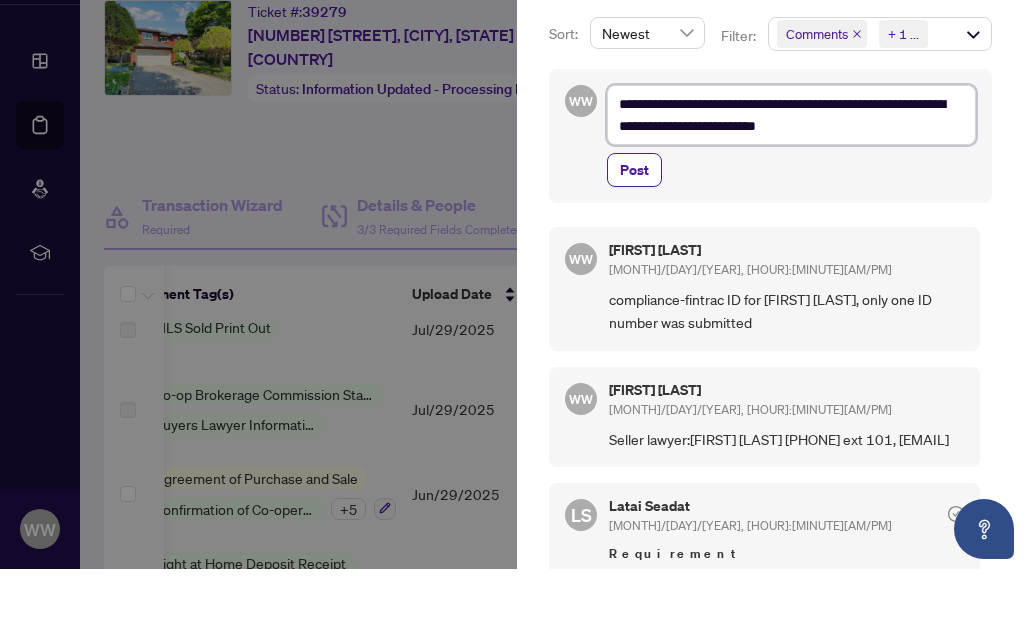 type on "**********" 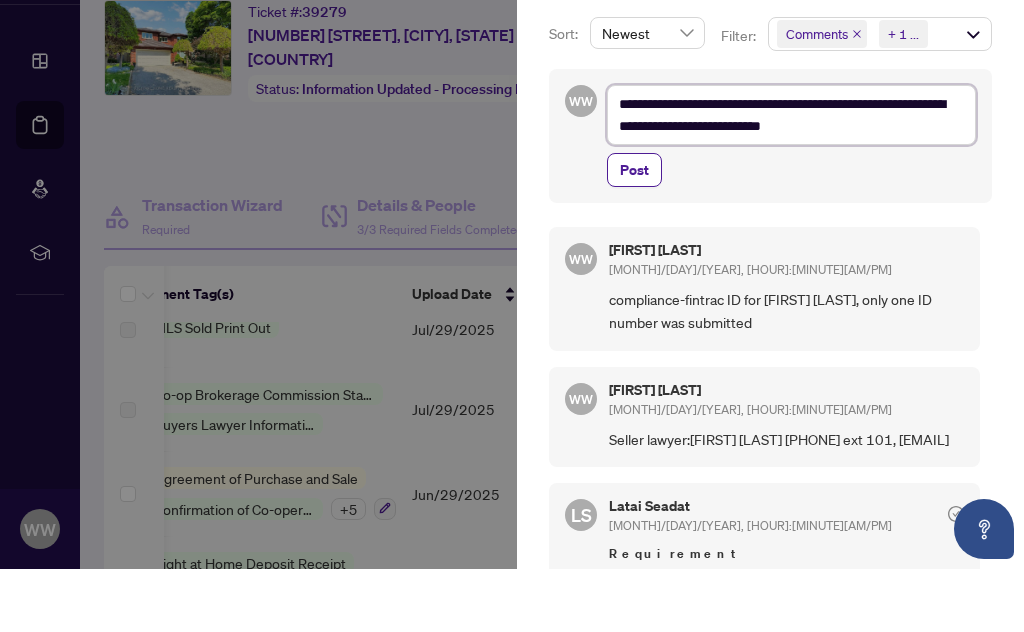 type on "**********" 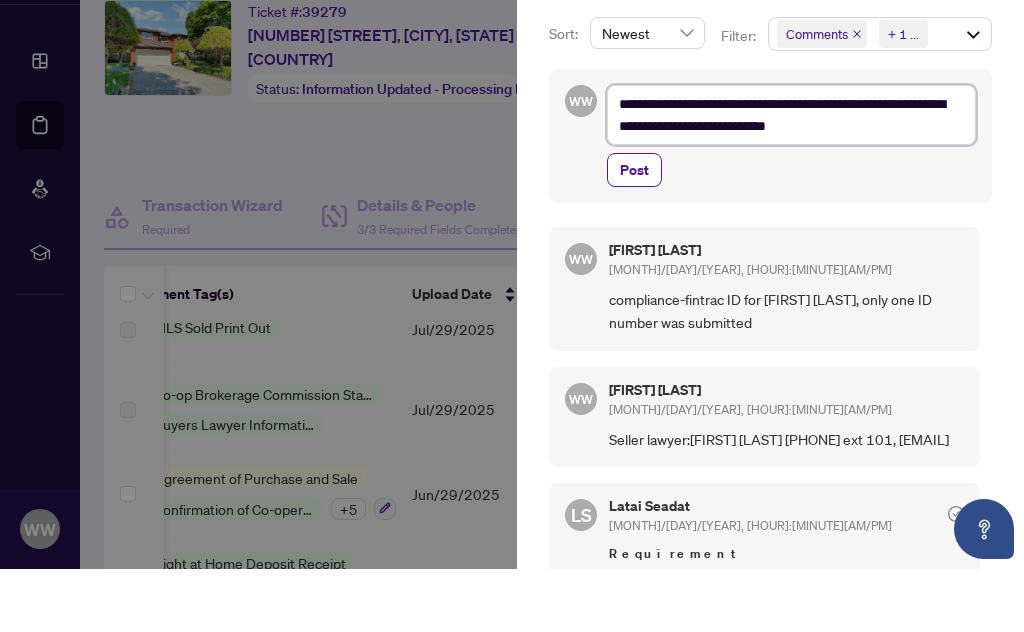 type on "**********" 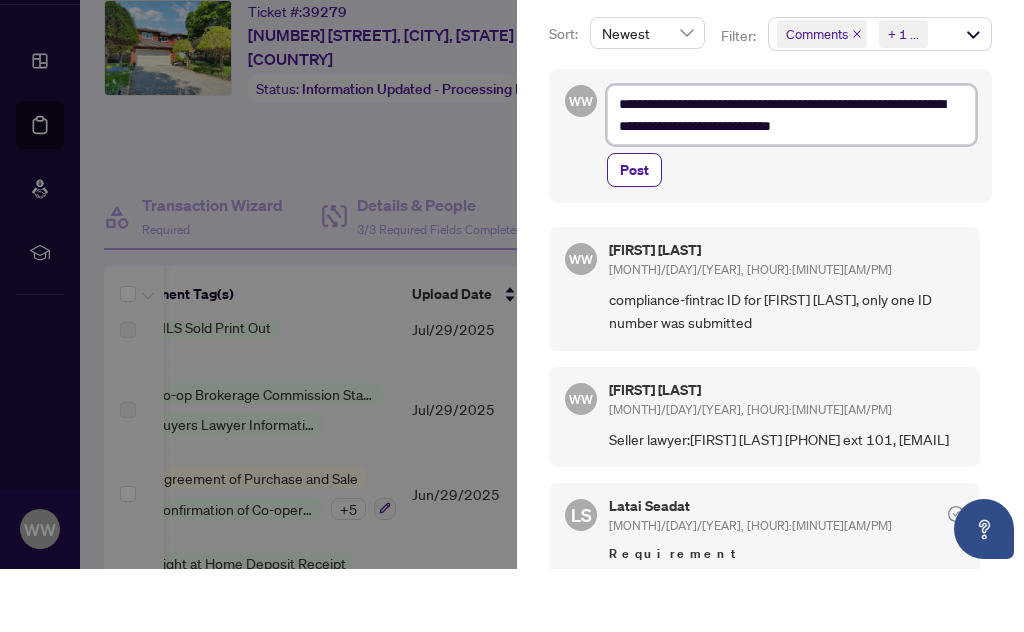 type on "**********" 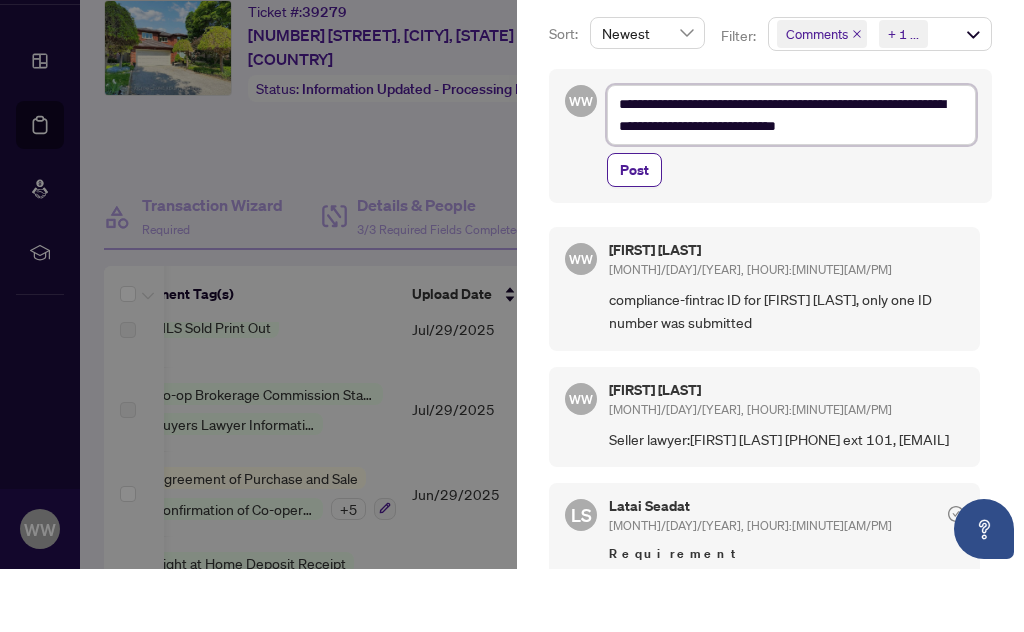 type on "**********" 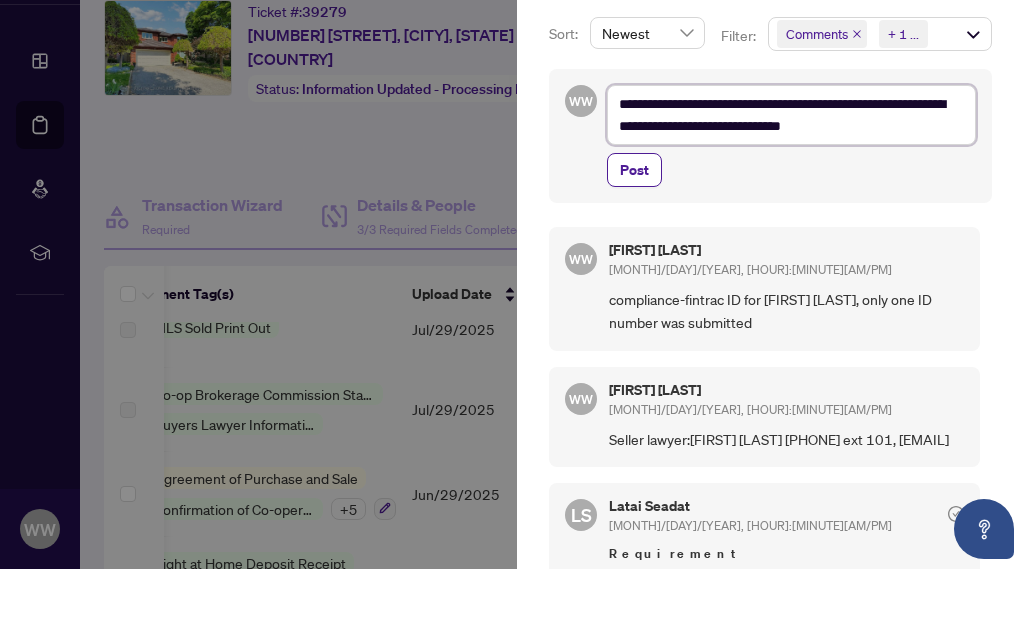 type on "**********" 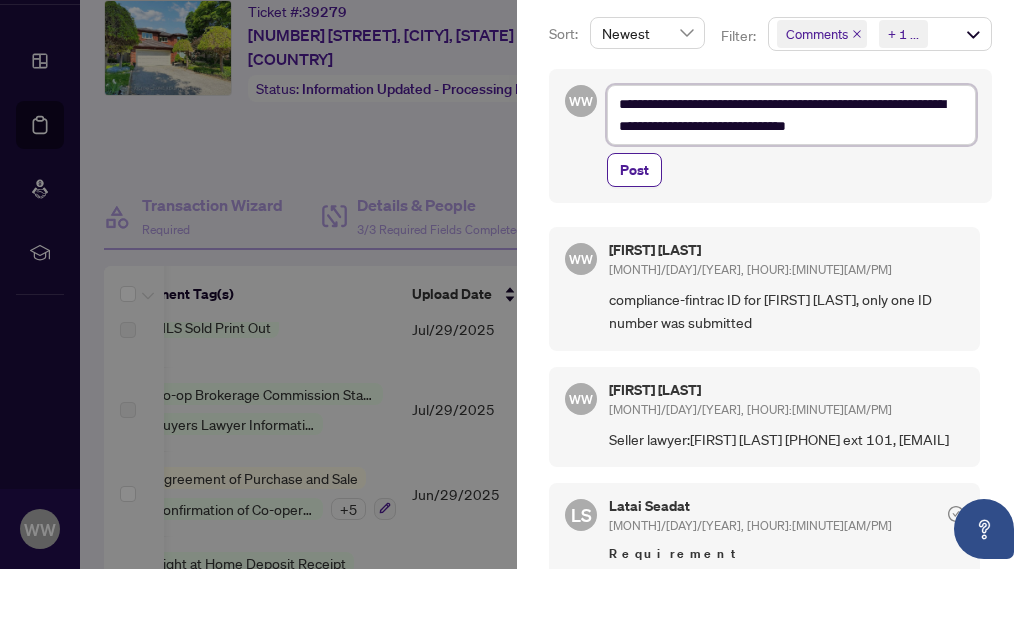 type on "**********" 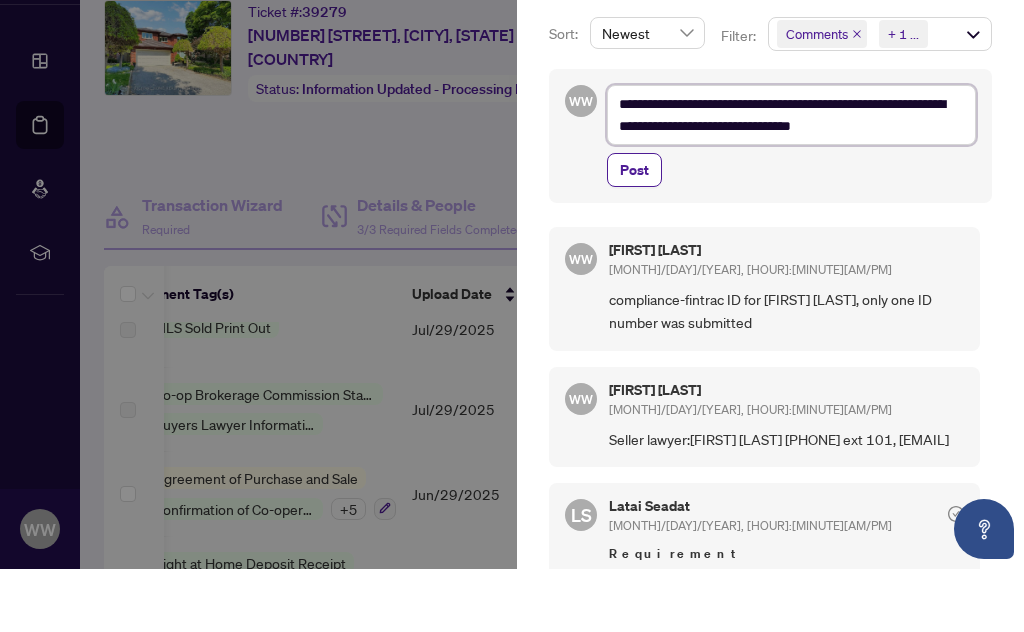 type on "**********" 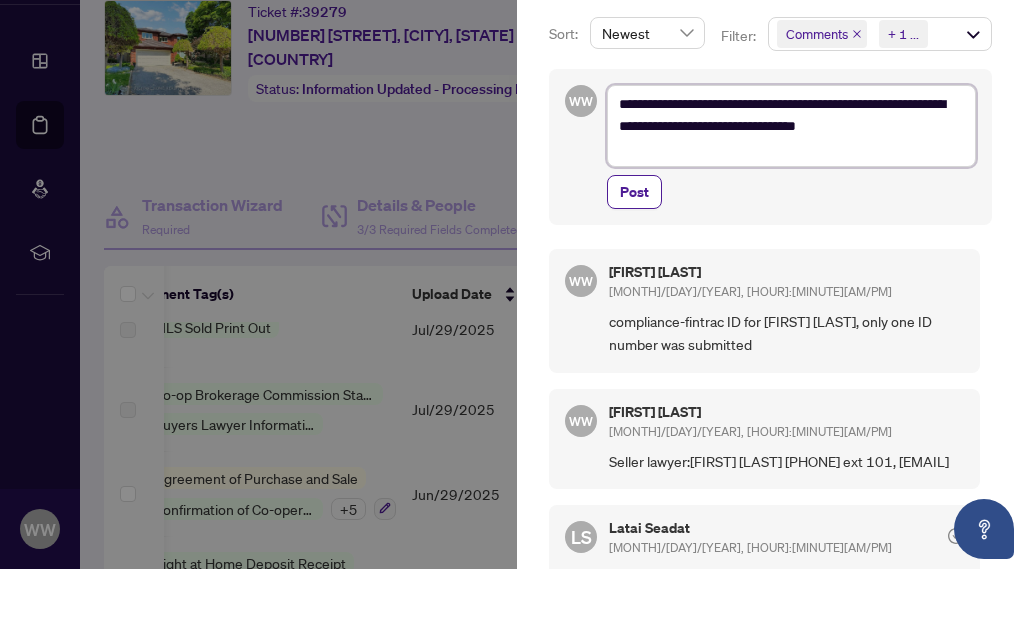 type on "**********" 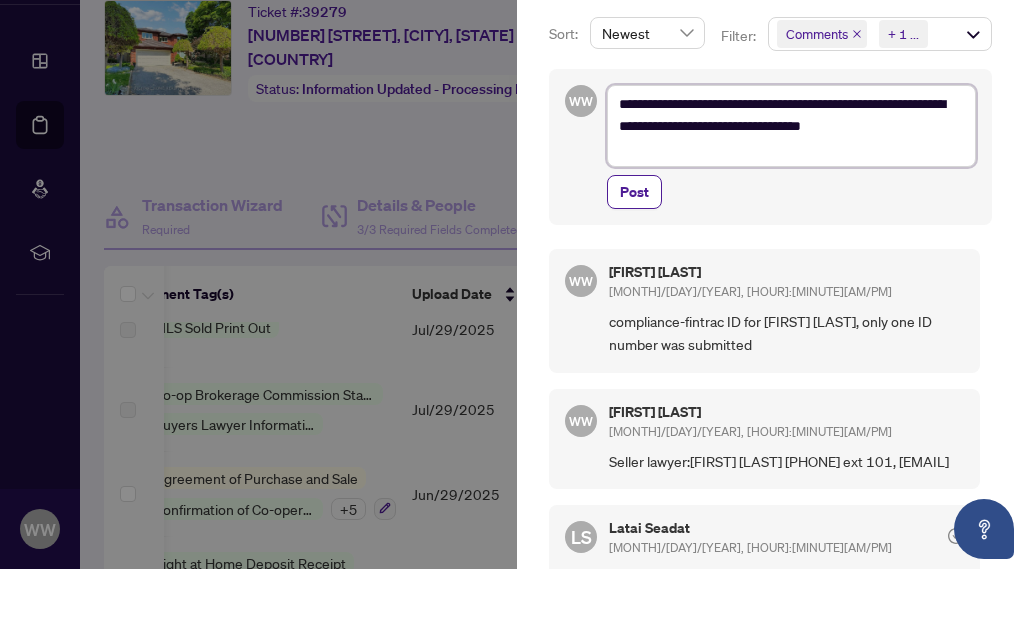 type on "**********" 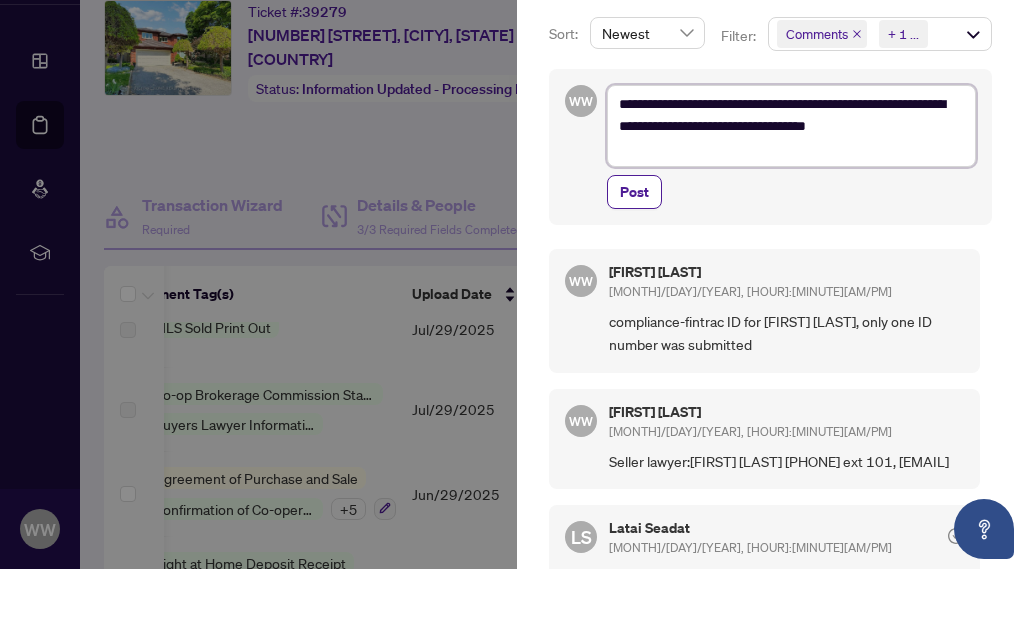 type on "**********" 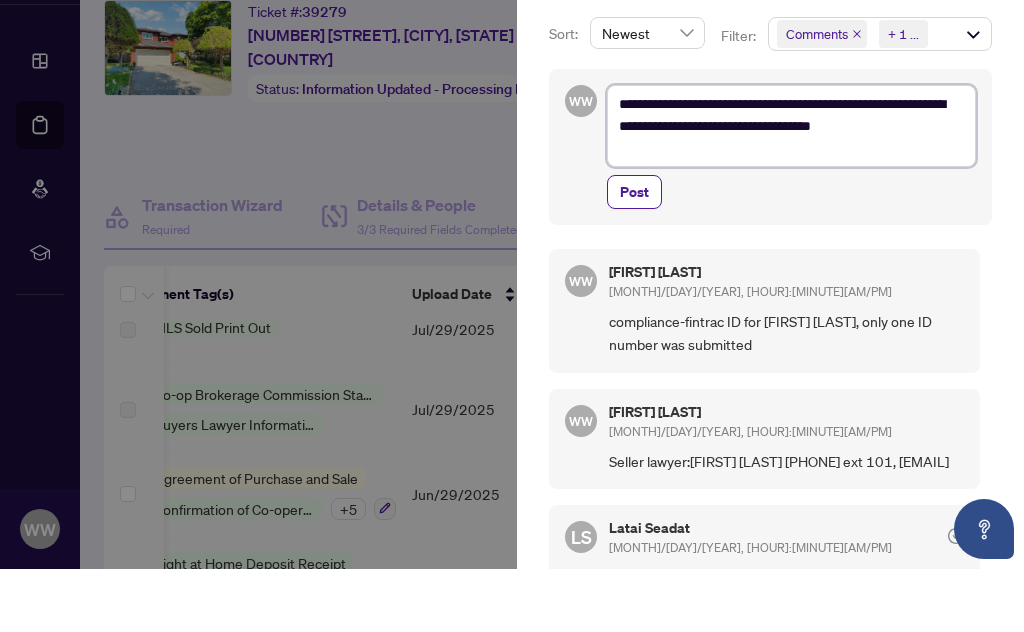 type on "**********" 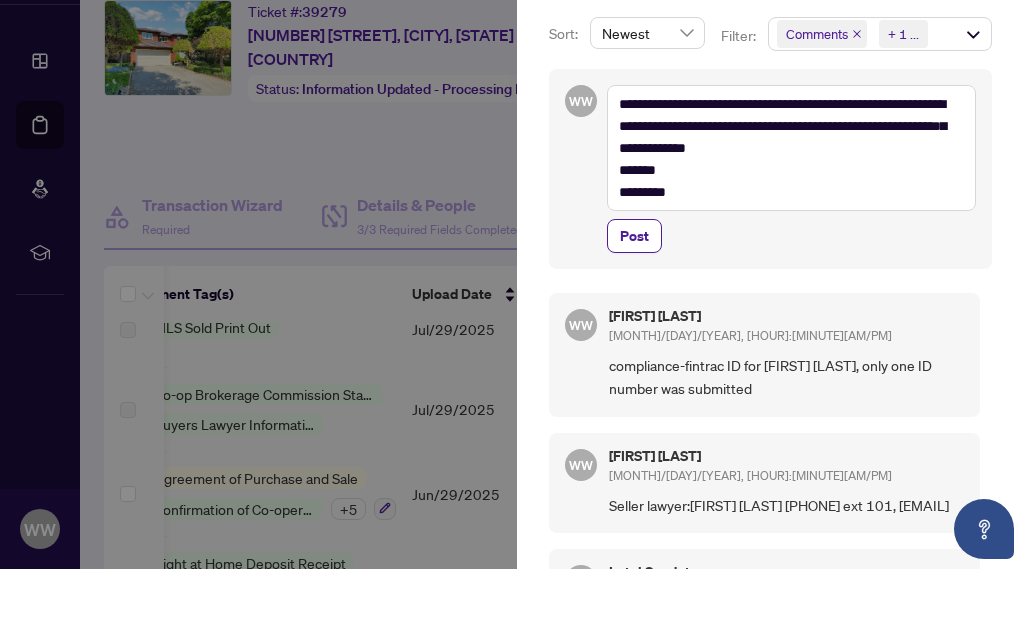 scroll, scrollTop: 64, scrollLeft: 0, axis: vertical 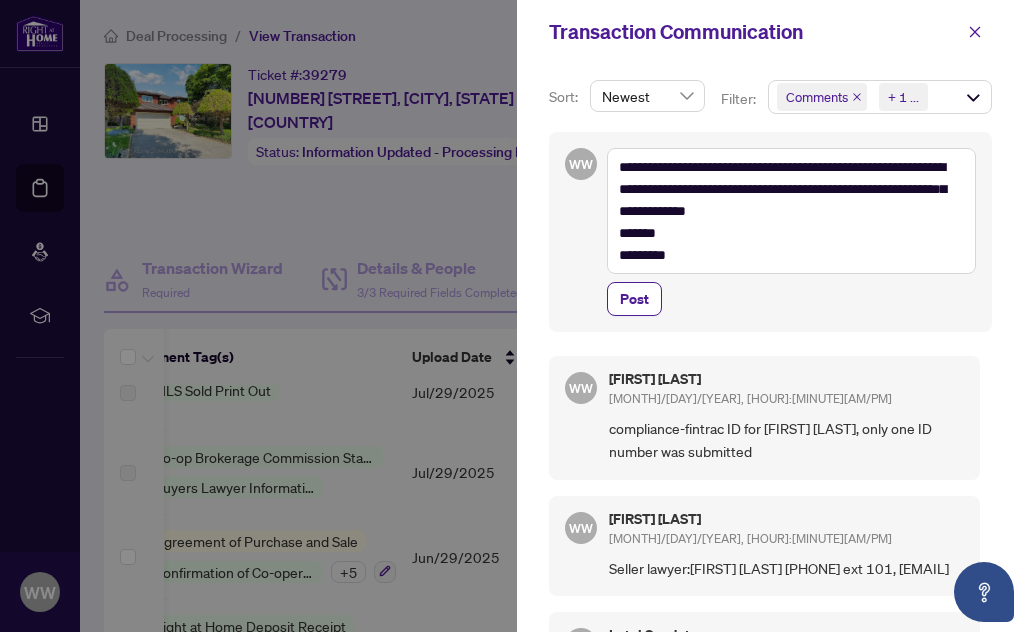 click on "Post" at bounding box center [634, 299] 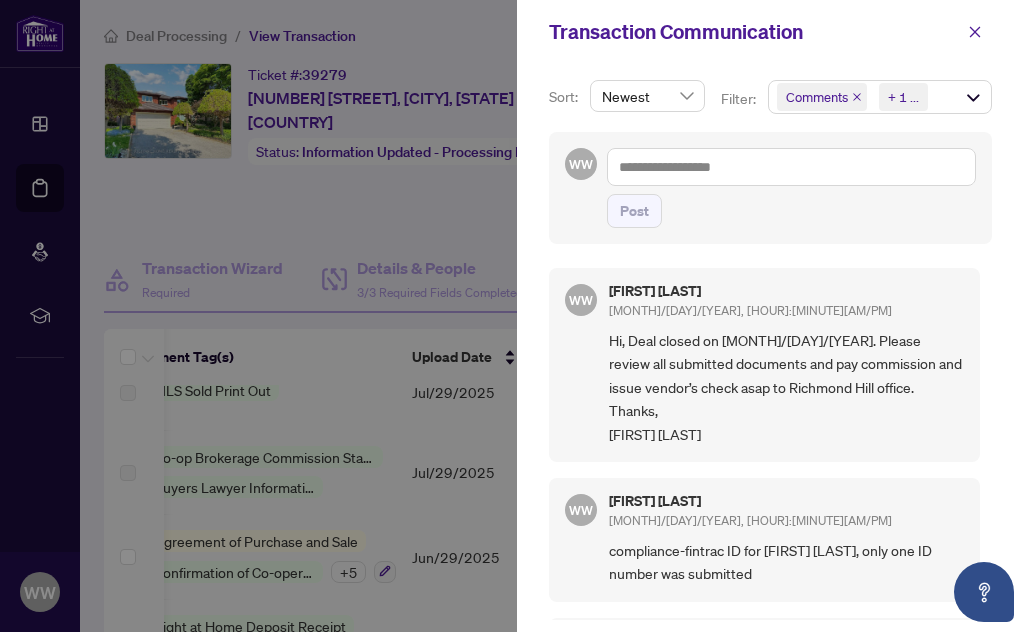 click 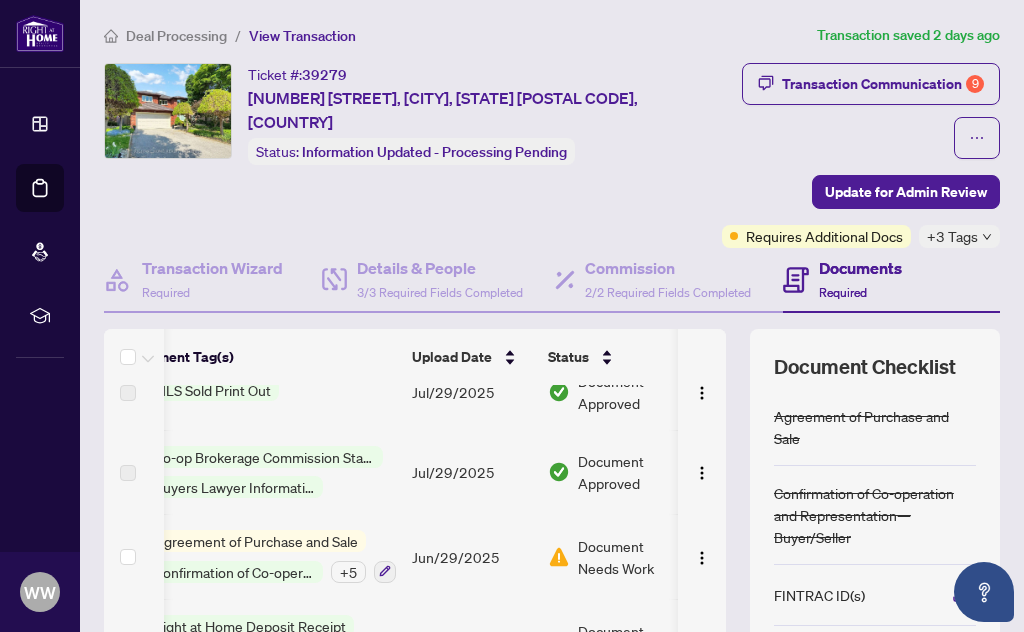 scroll, scrollTop: 351, scrollLeft: 291, axis: both 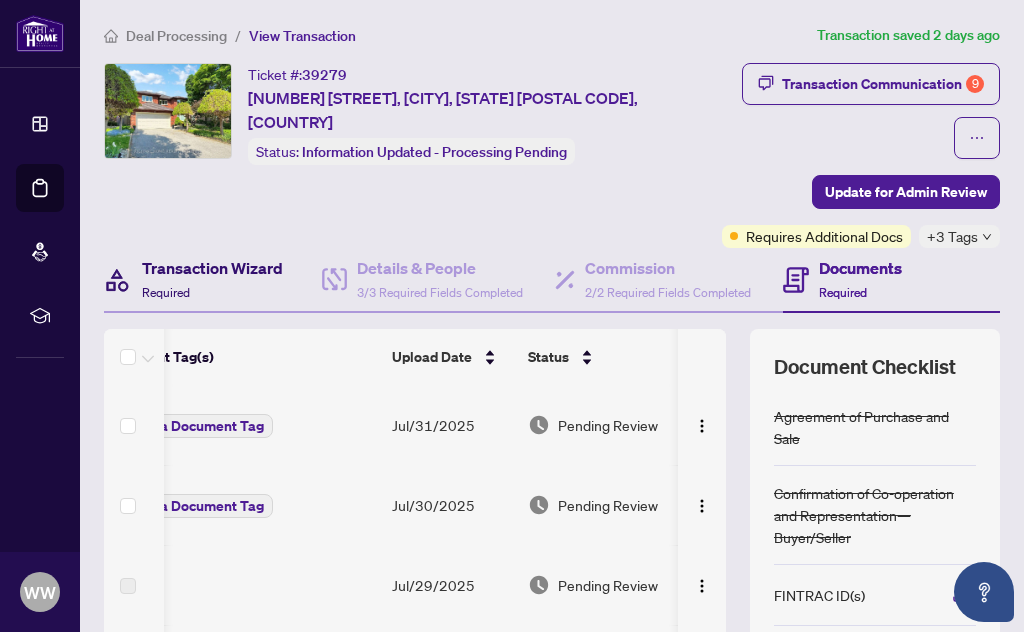 click on "Transaction Wizard" at bounding box center (212, 268) 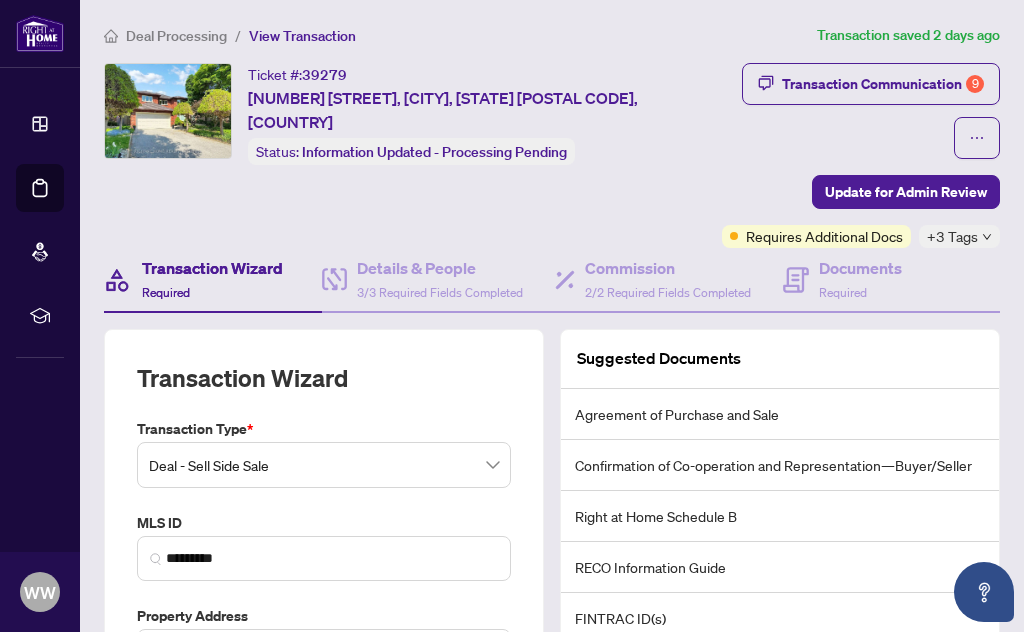 click on "Transaction Wizard" at bounding box center (212, 268) 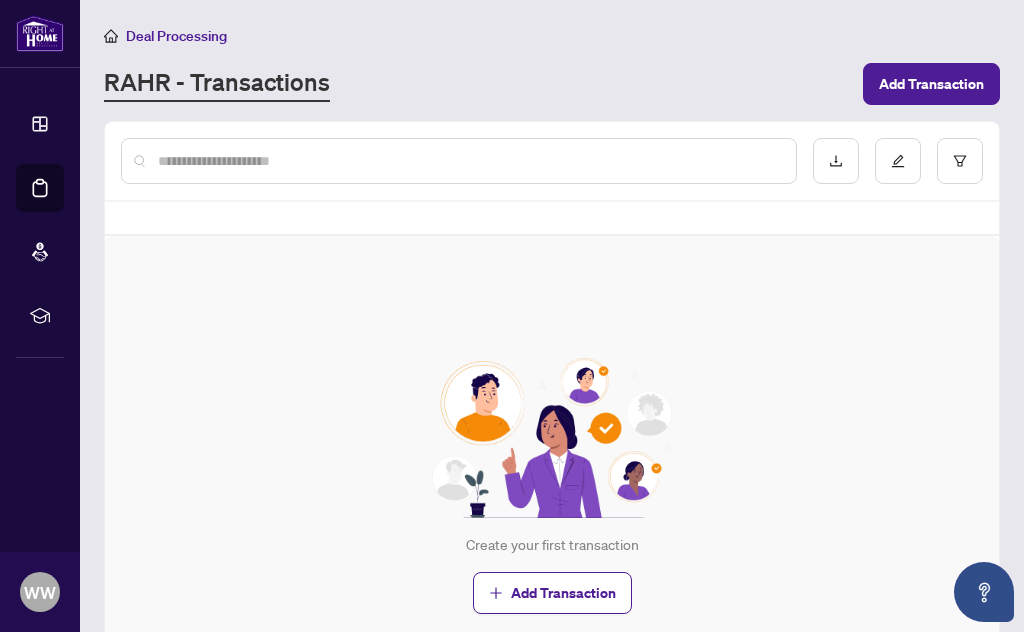 scroll, scrollTop: 1, scrollLeft: 0, axis: vertical 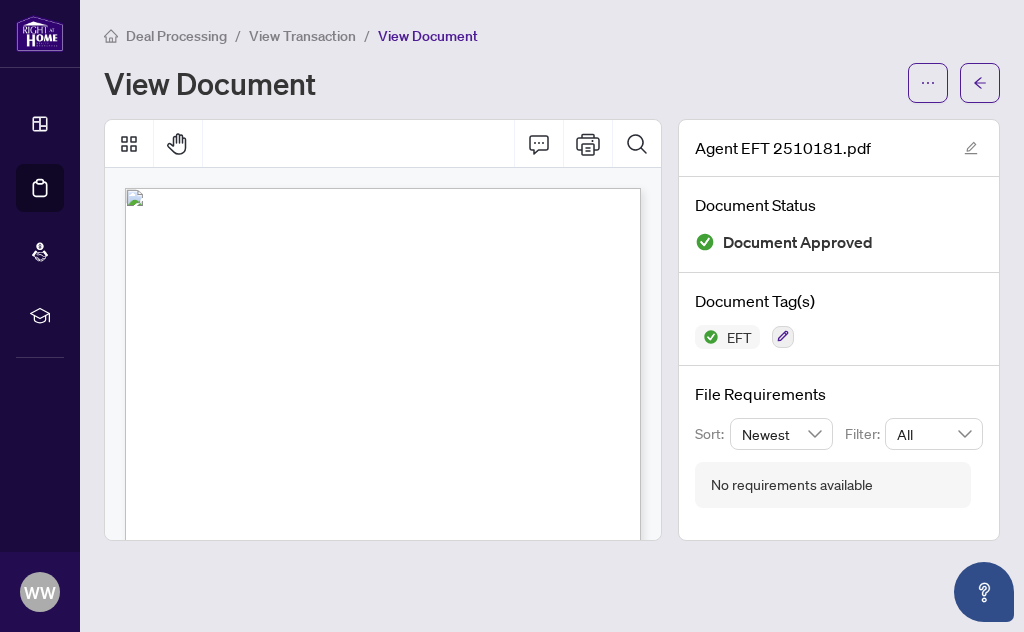 click on "Deal Processing" at bounding box center [176, 36] 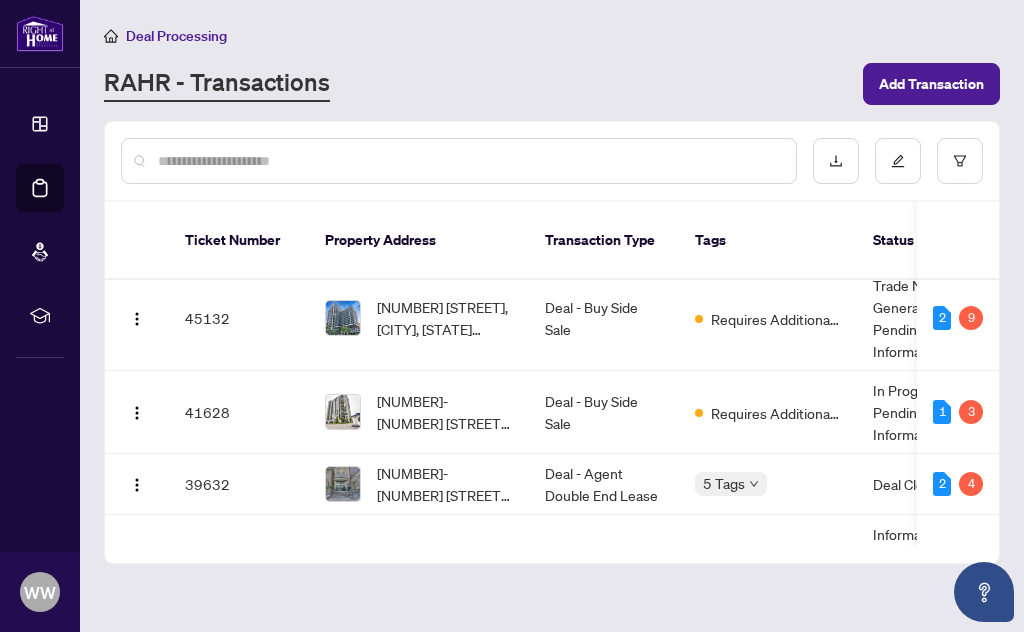 scroll, scrollTop: 181, scrollLeft: 0, axis: vertical 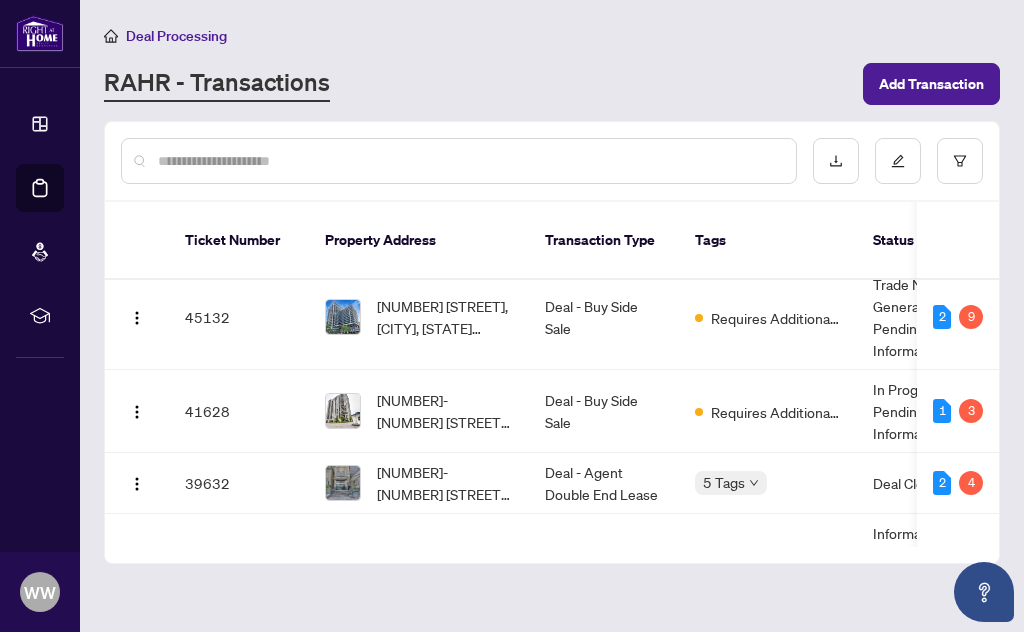 click on "[NUMBER]-[NUMBER] [STREET], [CITY], [STATE] [POSTAL CODE], [COUNTRY]" at bounding box center (445, 411) 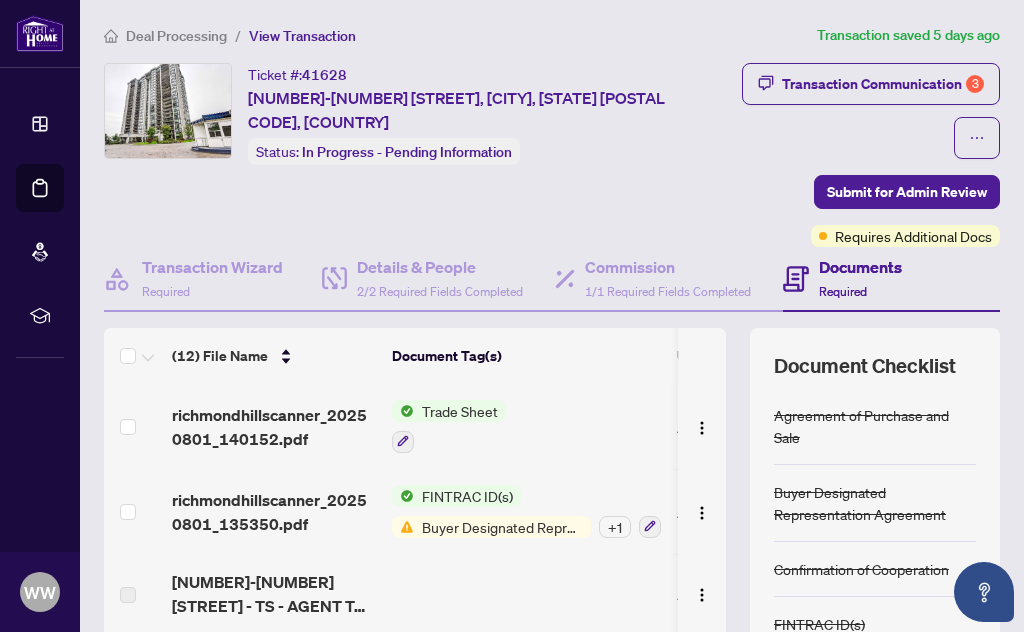 click on "richmondhillscanner_20250801_140152.pdf" at bounding box center (274, 427) 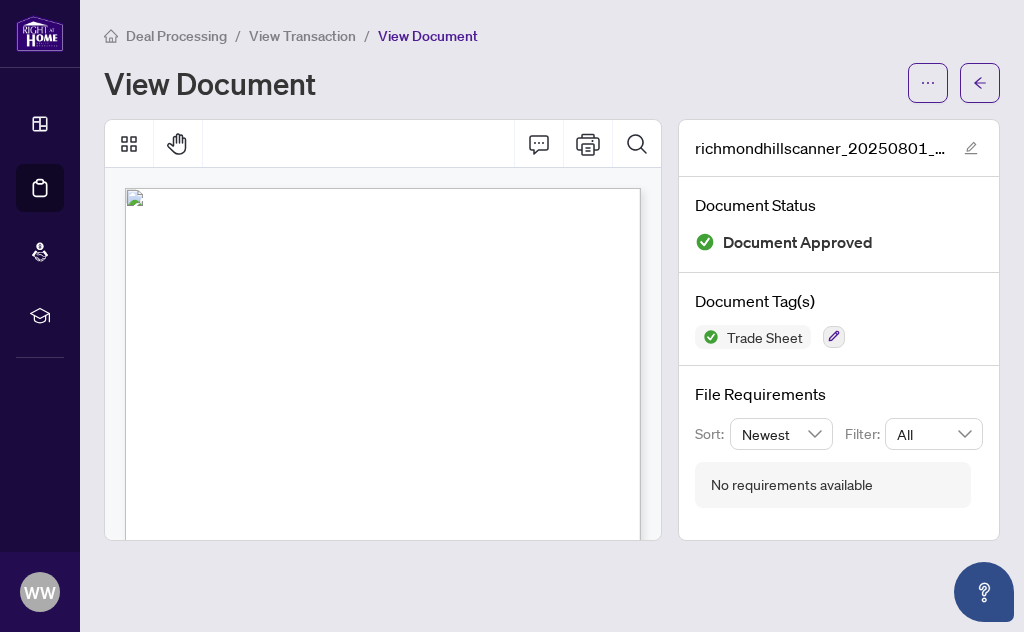 scroll, scrollTop: 0, scrollLeft: 0, axis: both 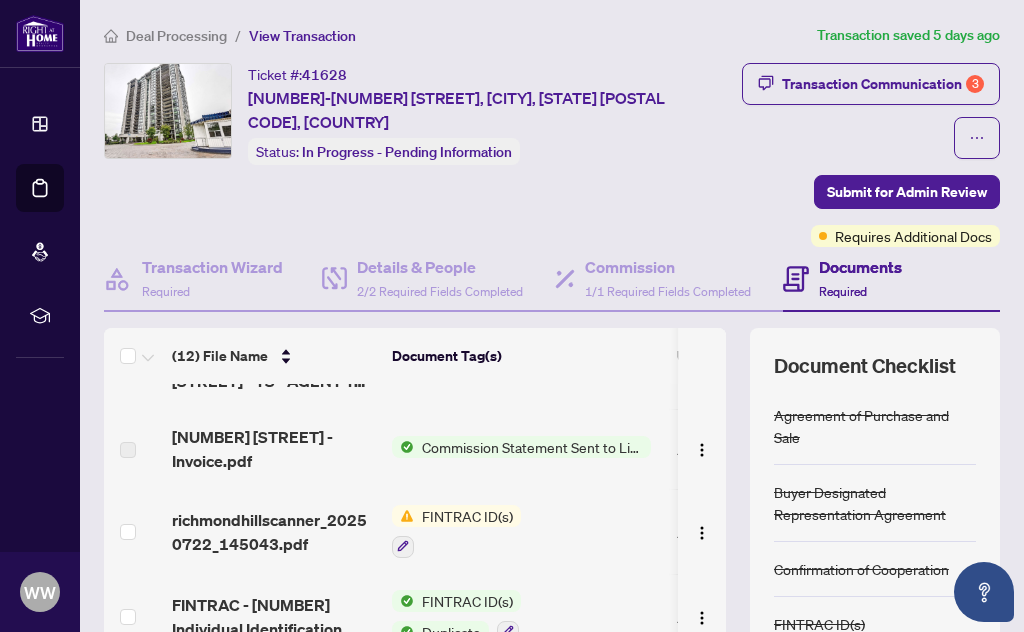 click on "Transaction Communication 3" at bounding box center (883, 84) 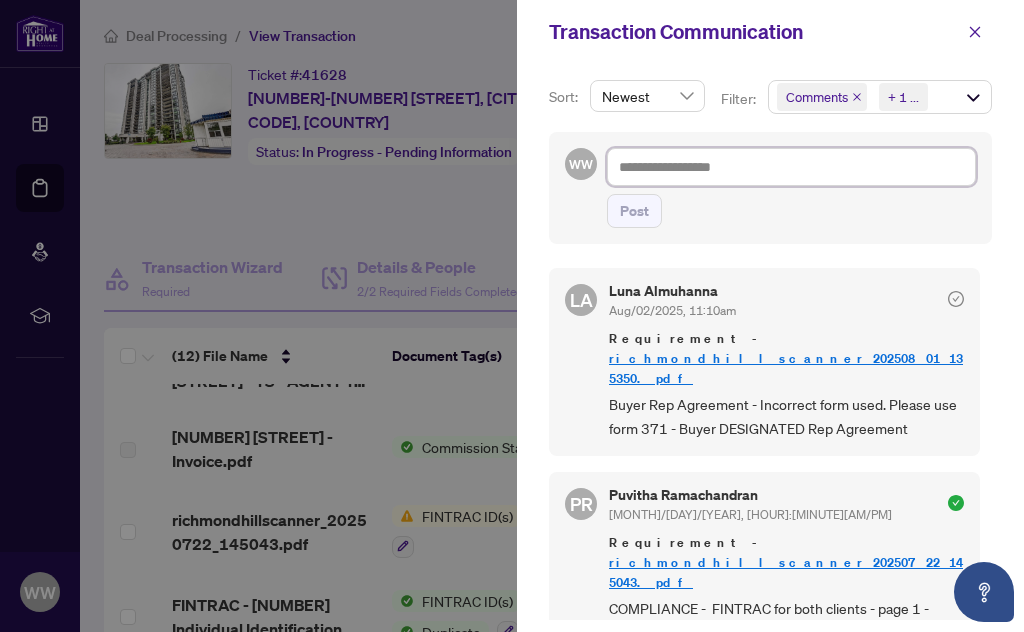 click at bounding box center (791, 167) 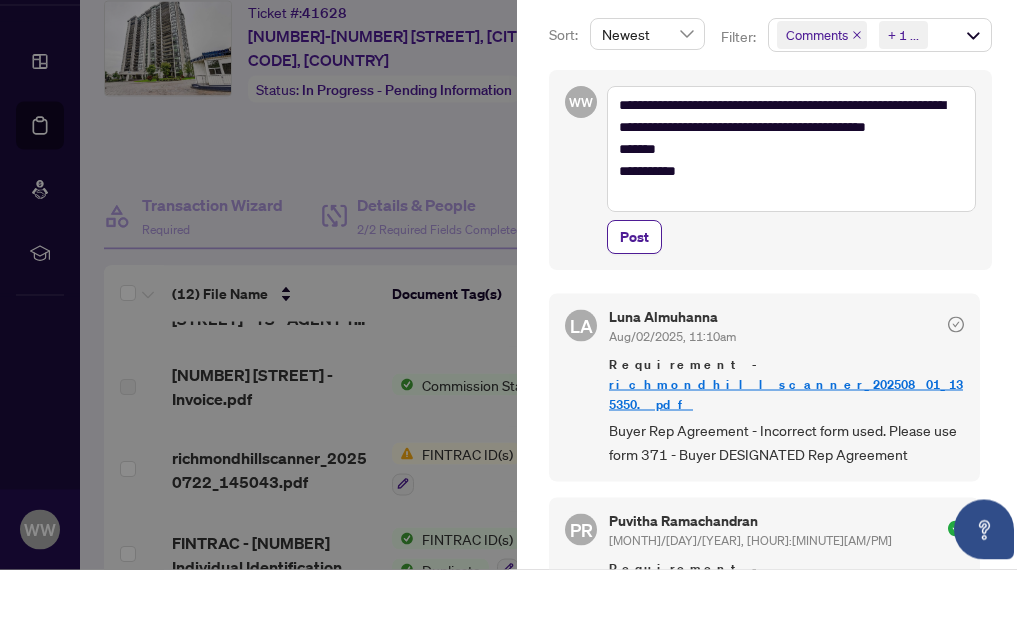 scroll, scrollTop: 64, scrollLeft: 0, axis: vertical 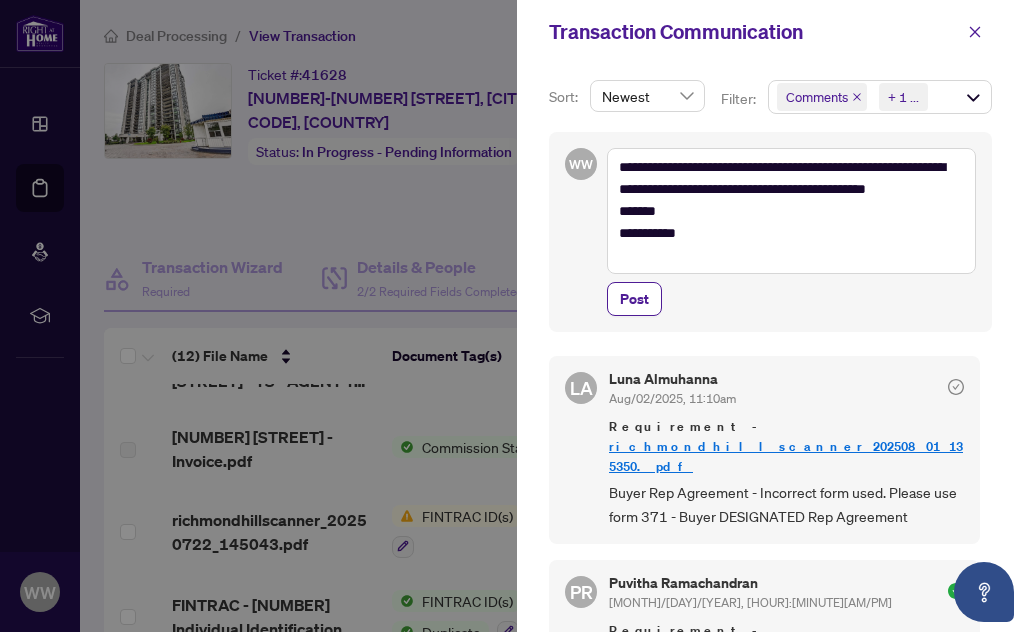 click on "Post" at bounding box center (634, 299) 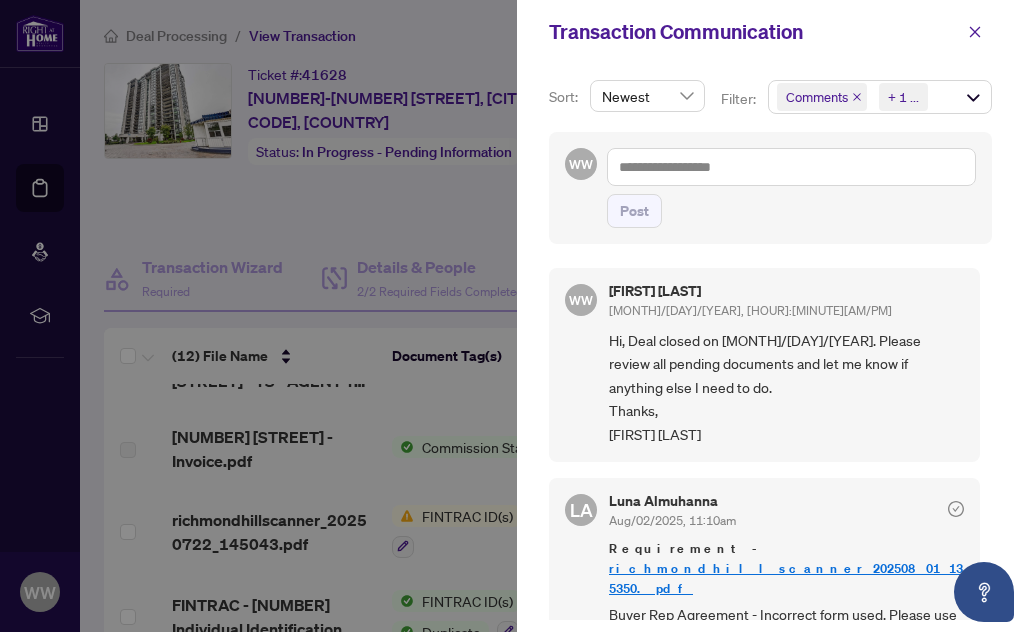click 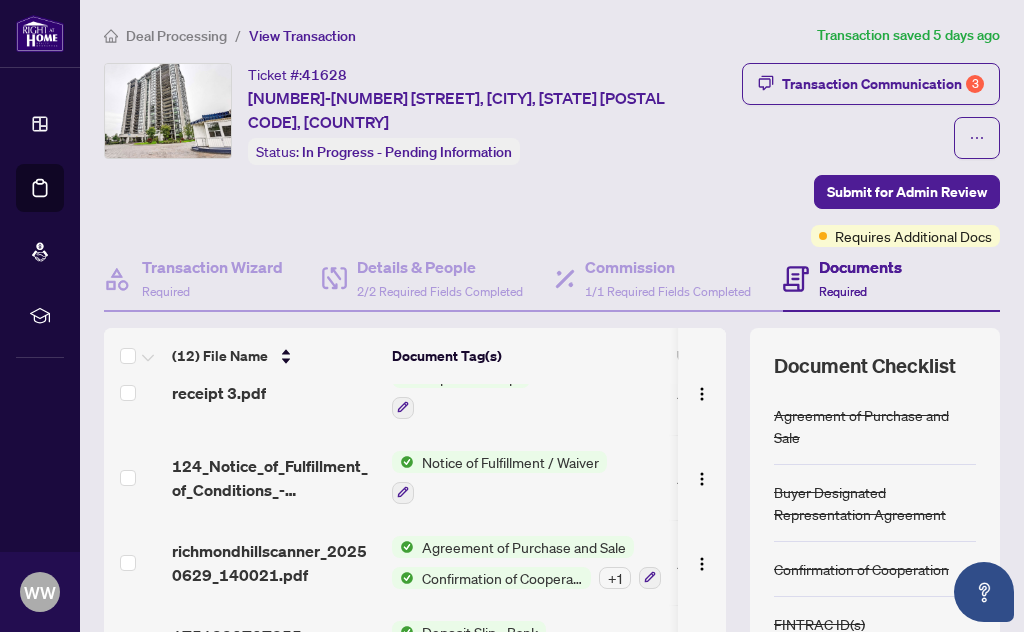 scroll, scrollTop: 703, scrollLeft: 0, axis: vertical 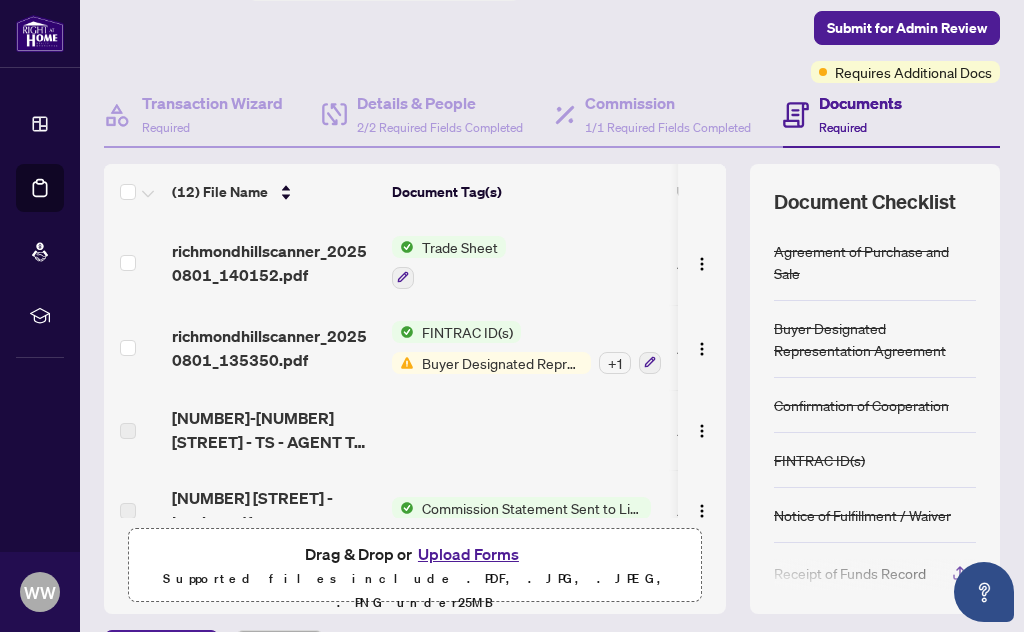 click on "richmondhillscanner_20250801_135350.pdf" at bounding box center [274, 348] 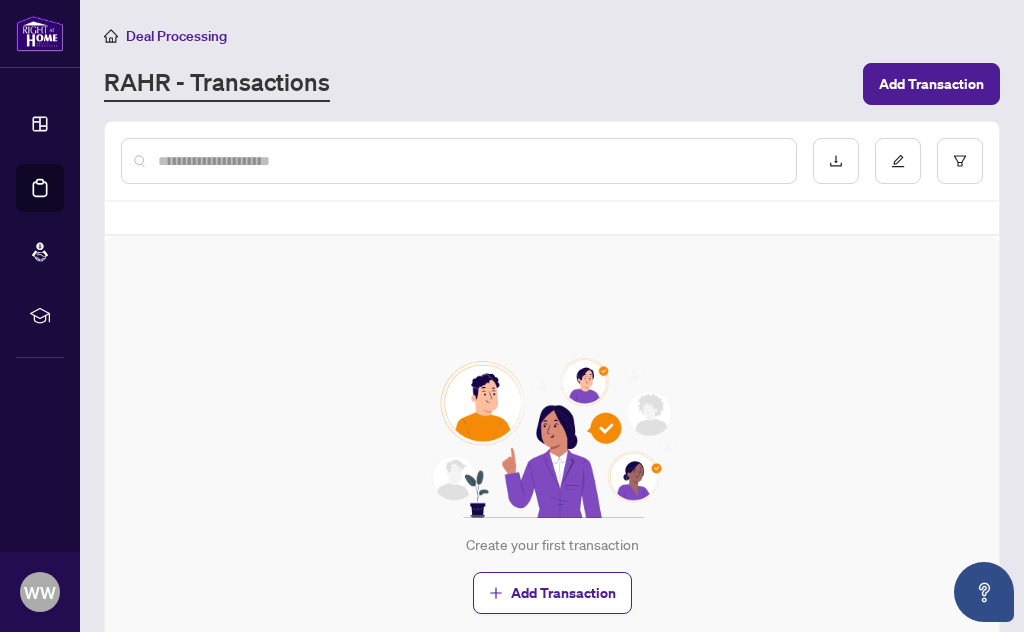 scroll, scrollTop: 1, scrollLeft: 0, axis: vertical 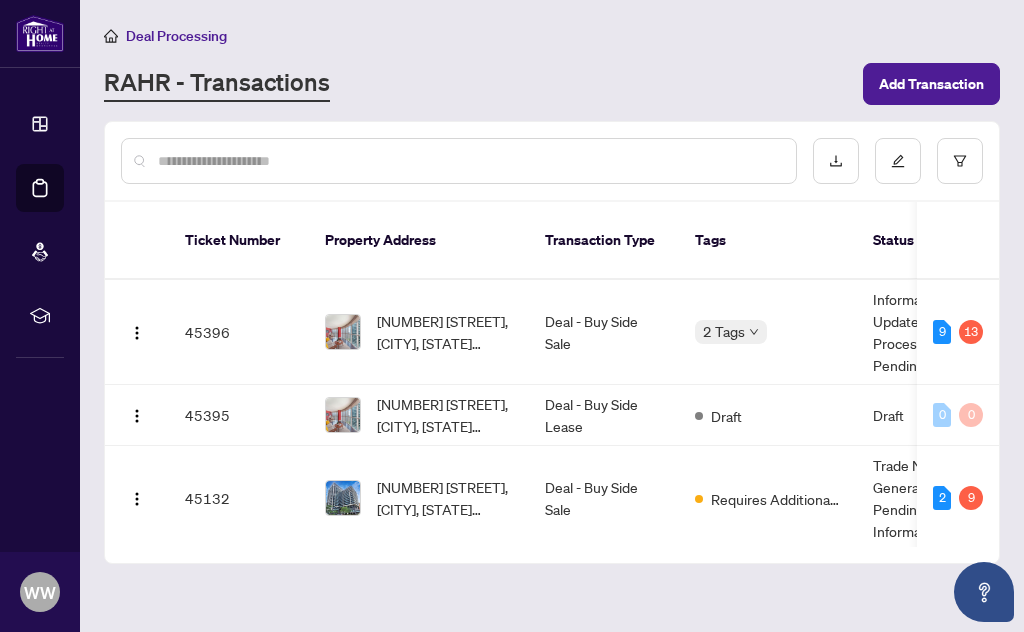click on "Deal Processing" at bounding box center [176, 36] 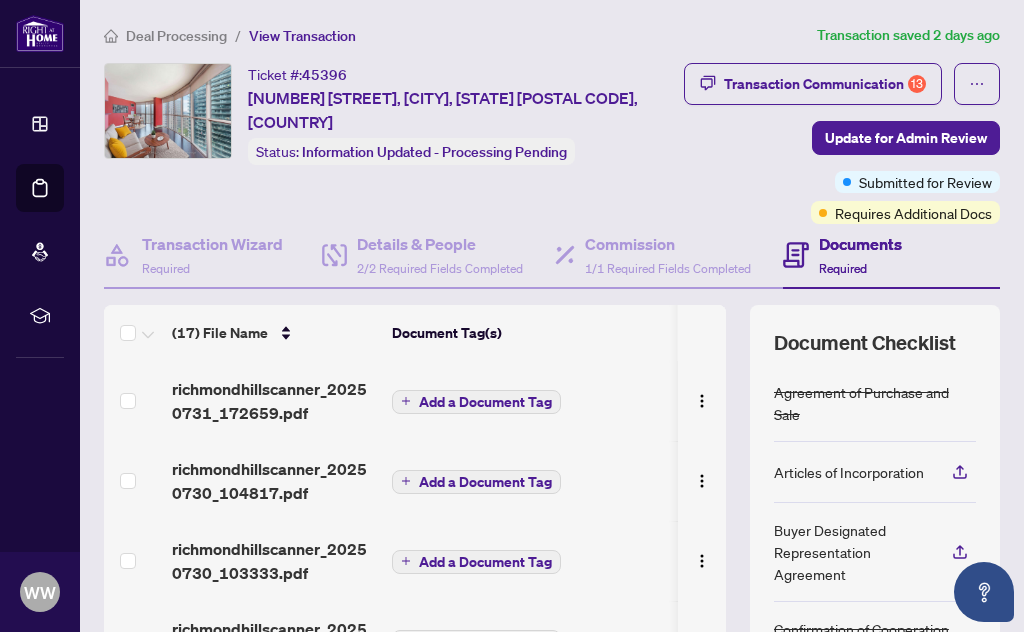 scroll, scrollTop: -10, scrollLeft: 109, axis: both 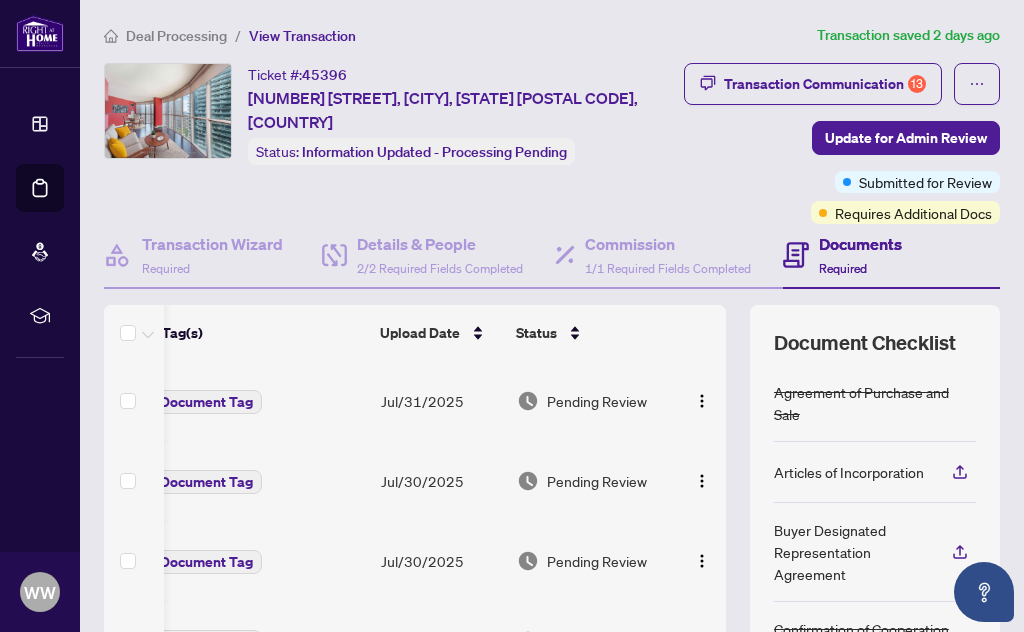 click on "Transaction Communication 13" at bounding box center [825, 84] 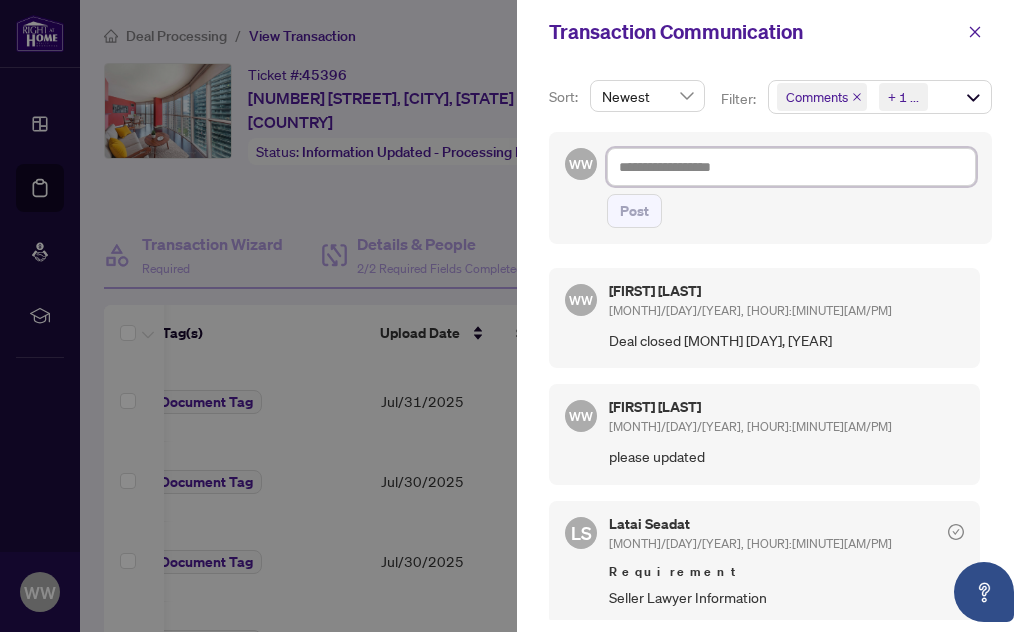 click at bounding box center (791, 167) 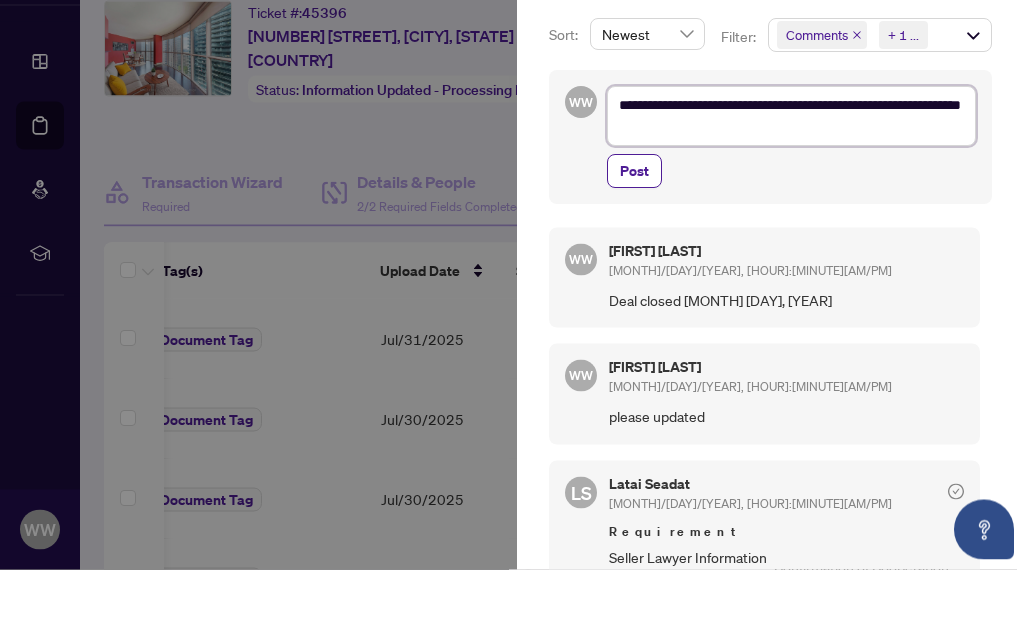 click on "**********" at bounding box center [791, 178] 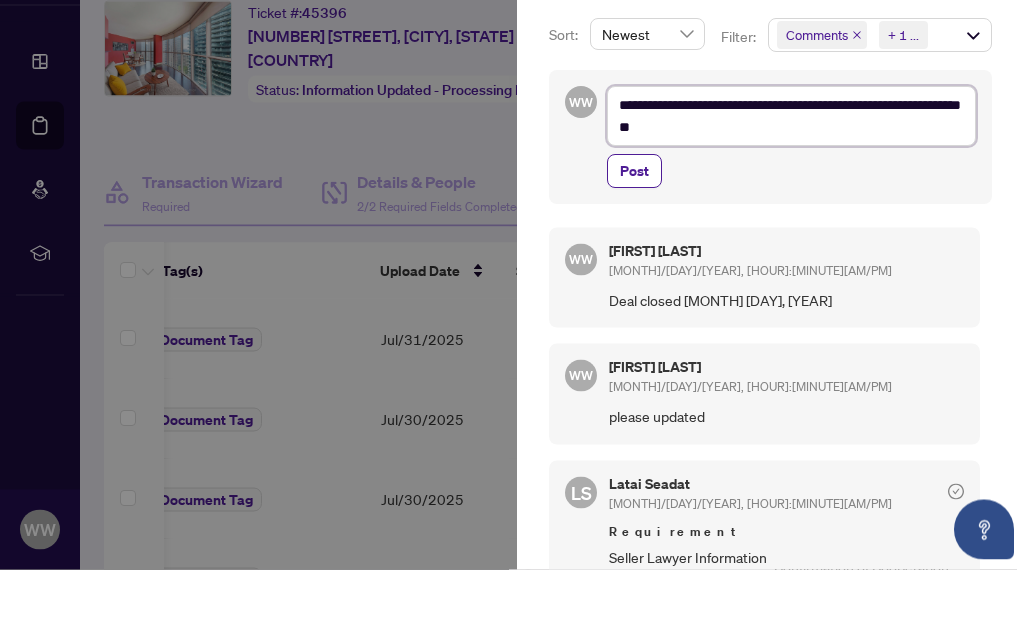 click on "**********" at bounding box center (791, 178) 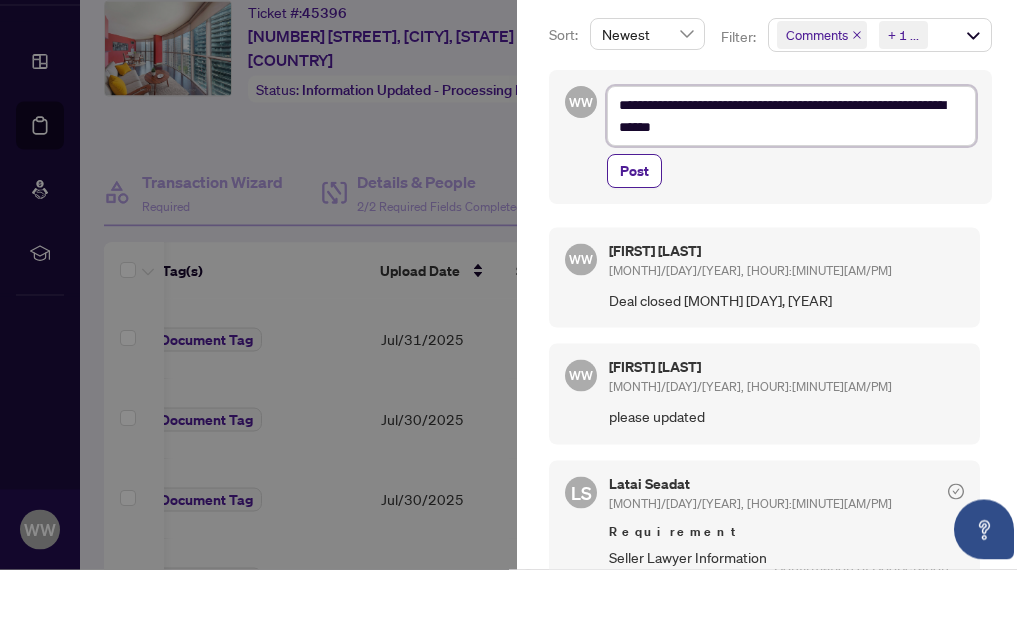 click on "**********" at bounding box center (791, 178) 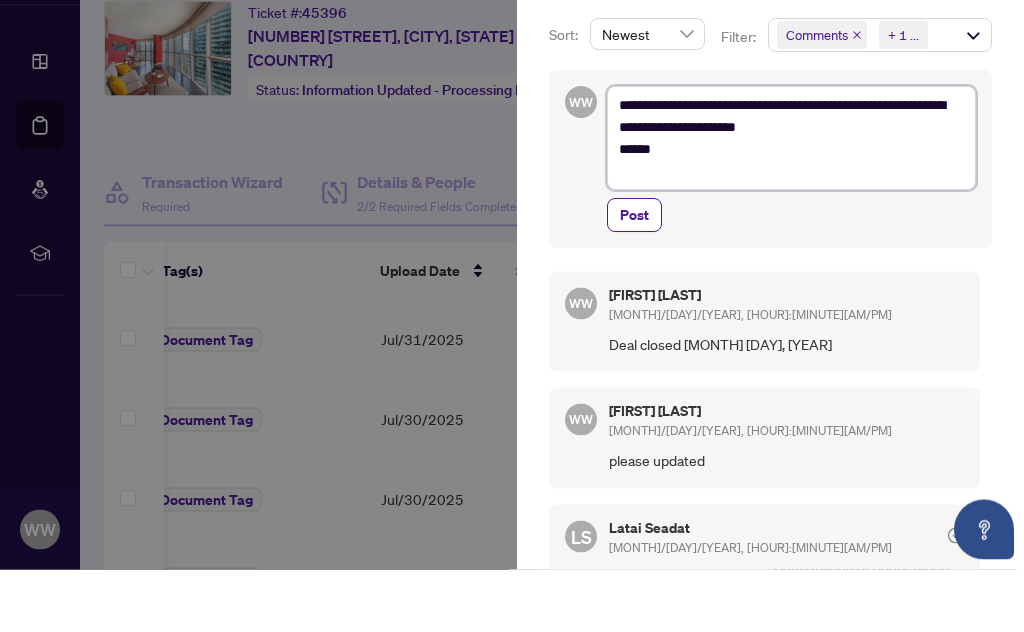 click on "**********" at bounding box center [791, 200] 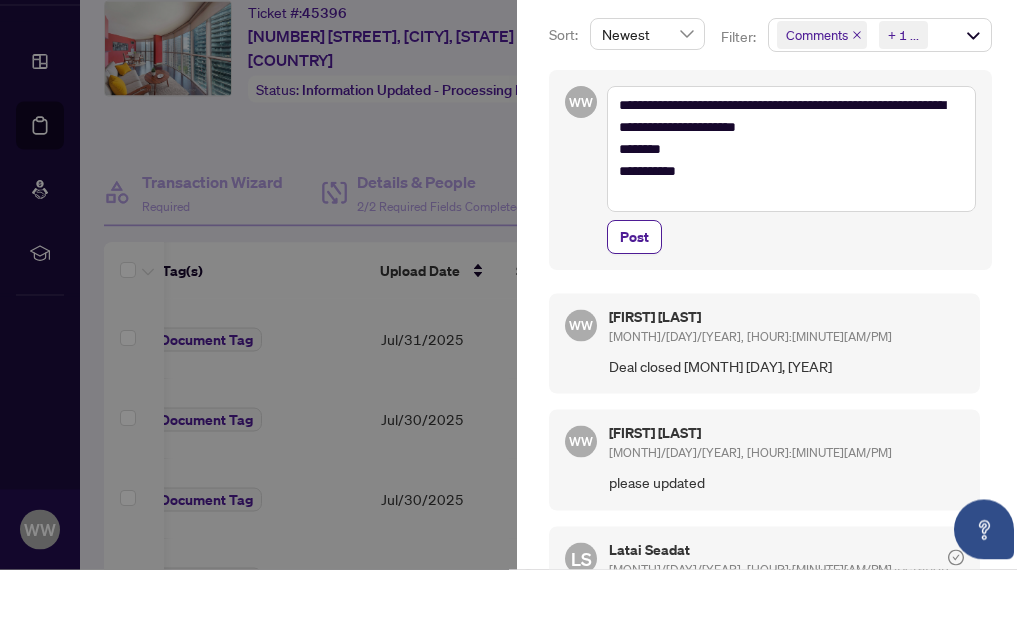 scroll, scrollTop: 64, scrollLeft: 0, axis: vertical 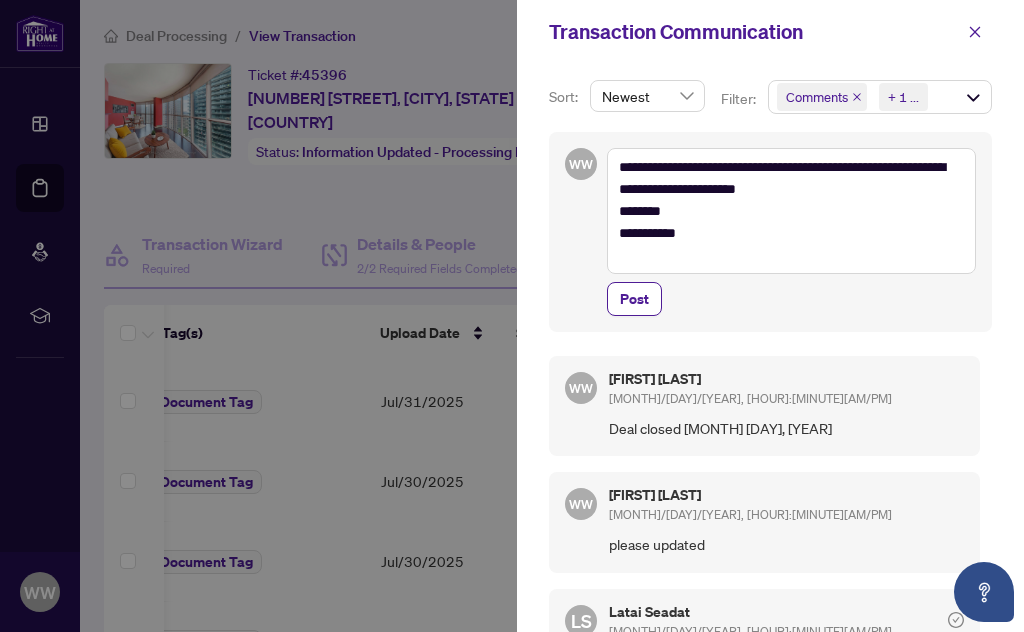 click on "Post" at bounding box center (634, 299) 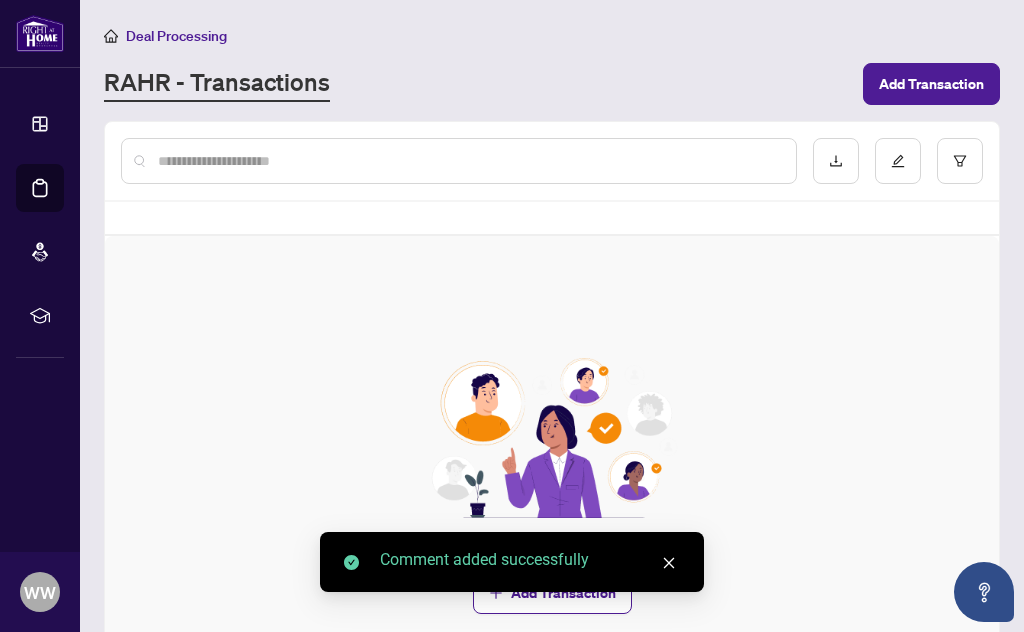 scroll, scrollTop: 1, scrollLeft: 0, axis: vertical 